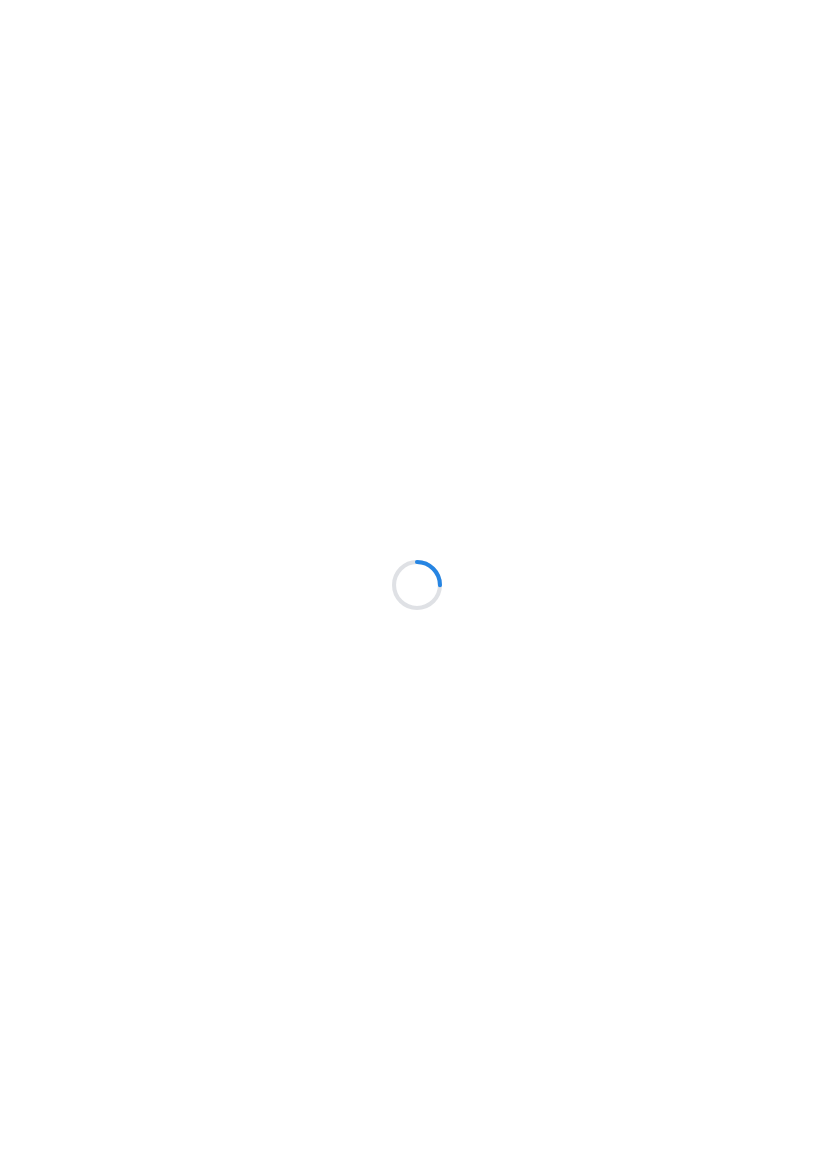 scroll, scrollTop: 0, scrollLeft: 0, axis: both 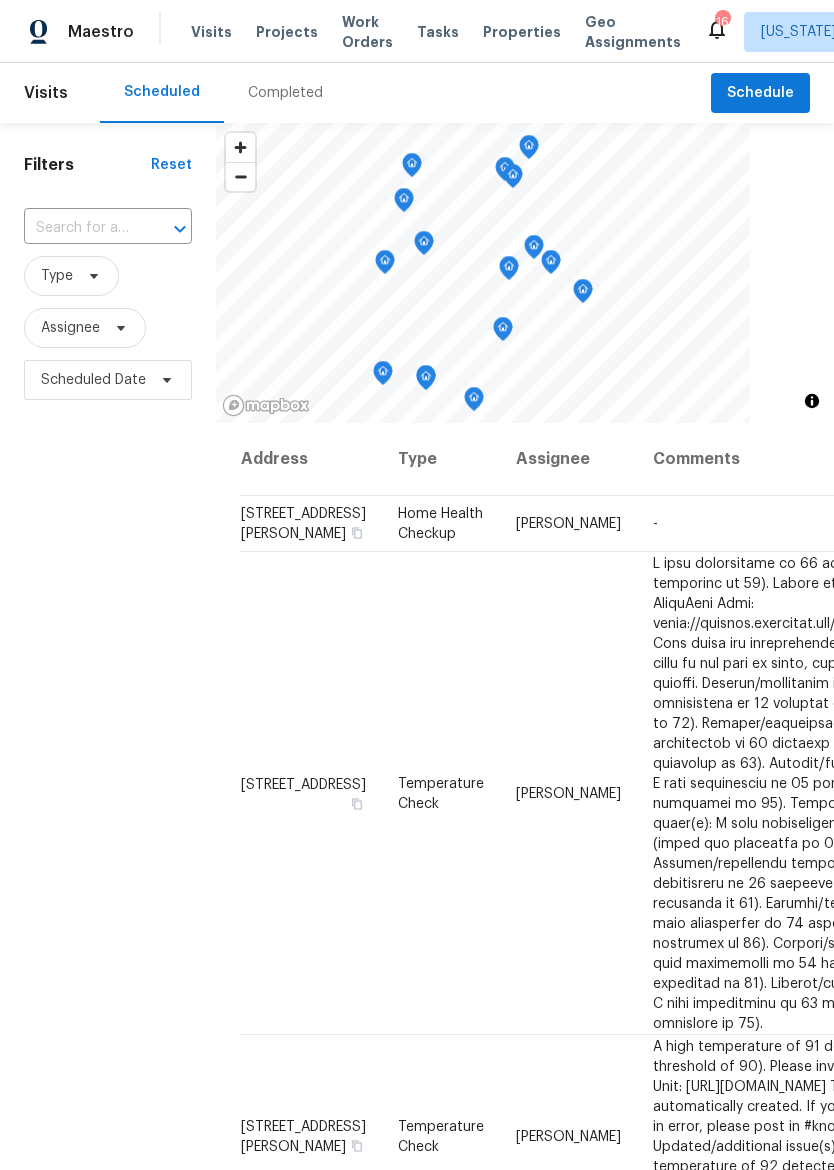 click on "Properties" at bounding box center [522, 32] 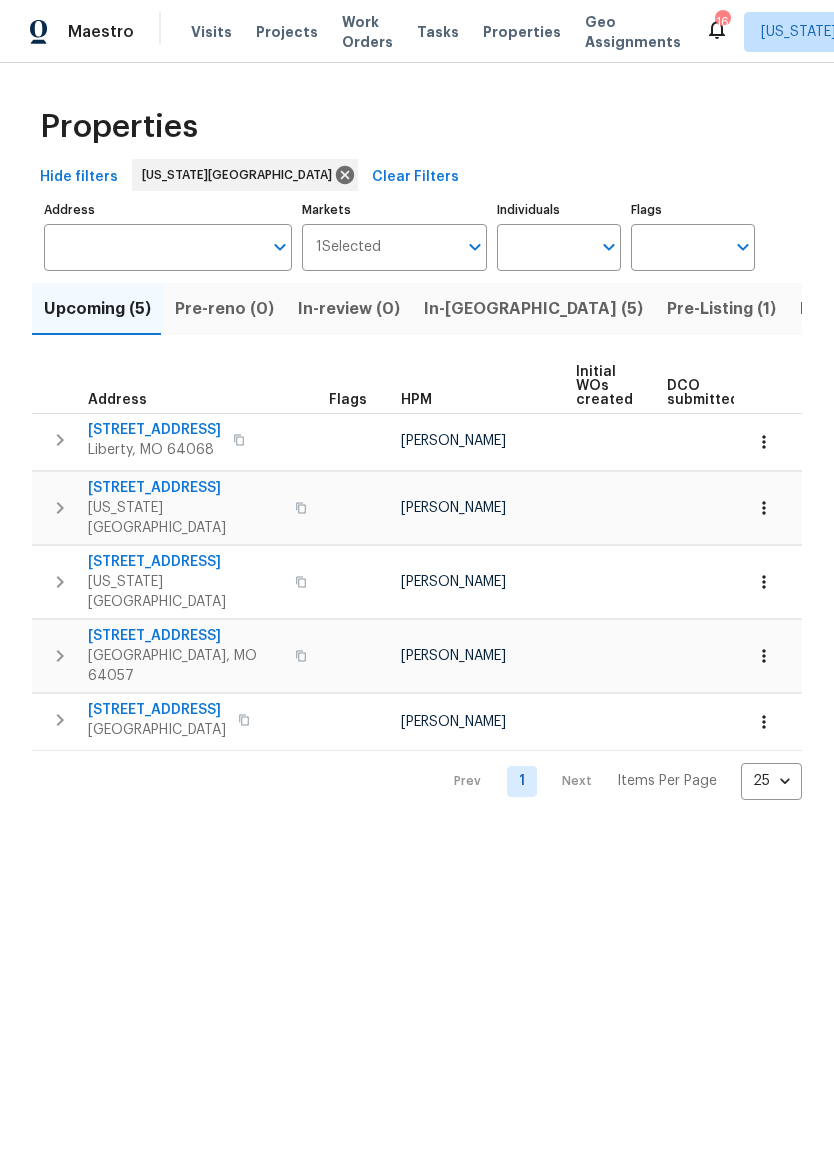 click on "In-[GEOGRAPHIC_DATA] (5)" at bounding box center (533, 309) 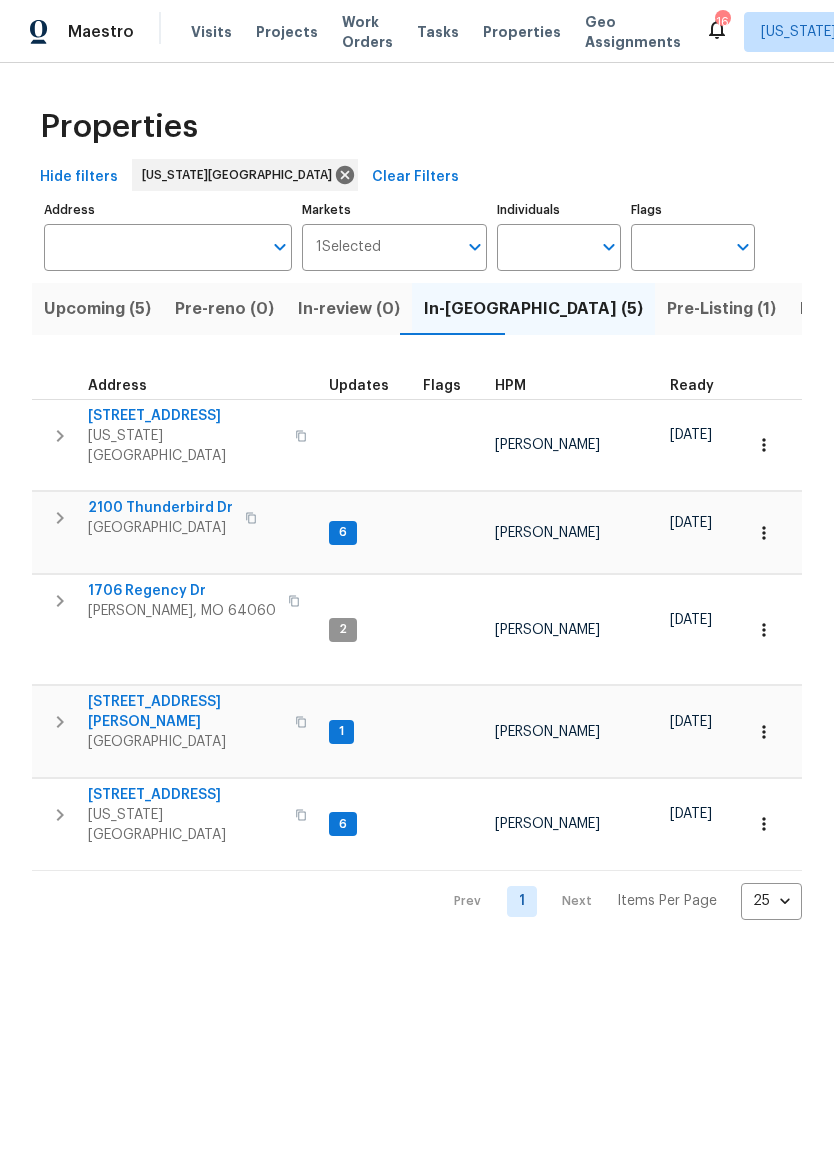 click on "1706 Regency Dr" at bounding box center (182, 591) 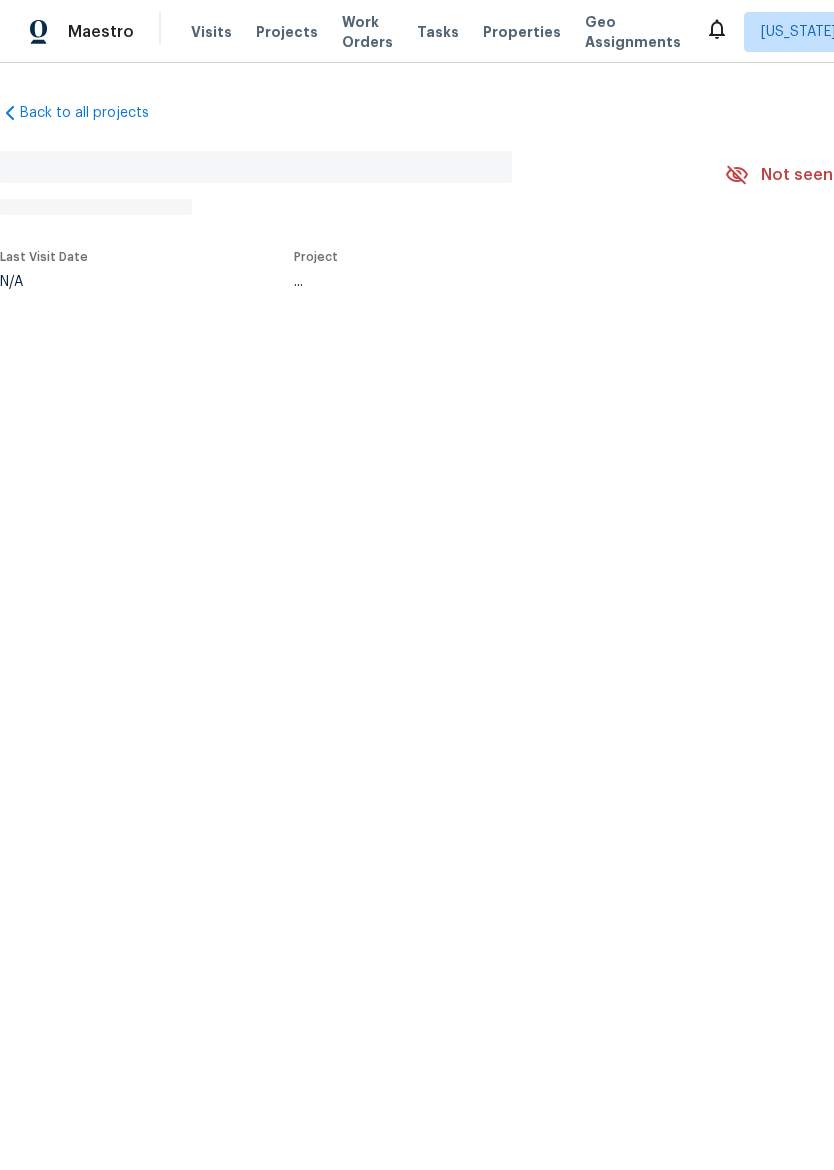 scroll, scrollTop: 0, scrollLeft: 0, axis: both 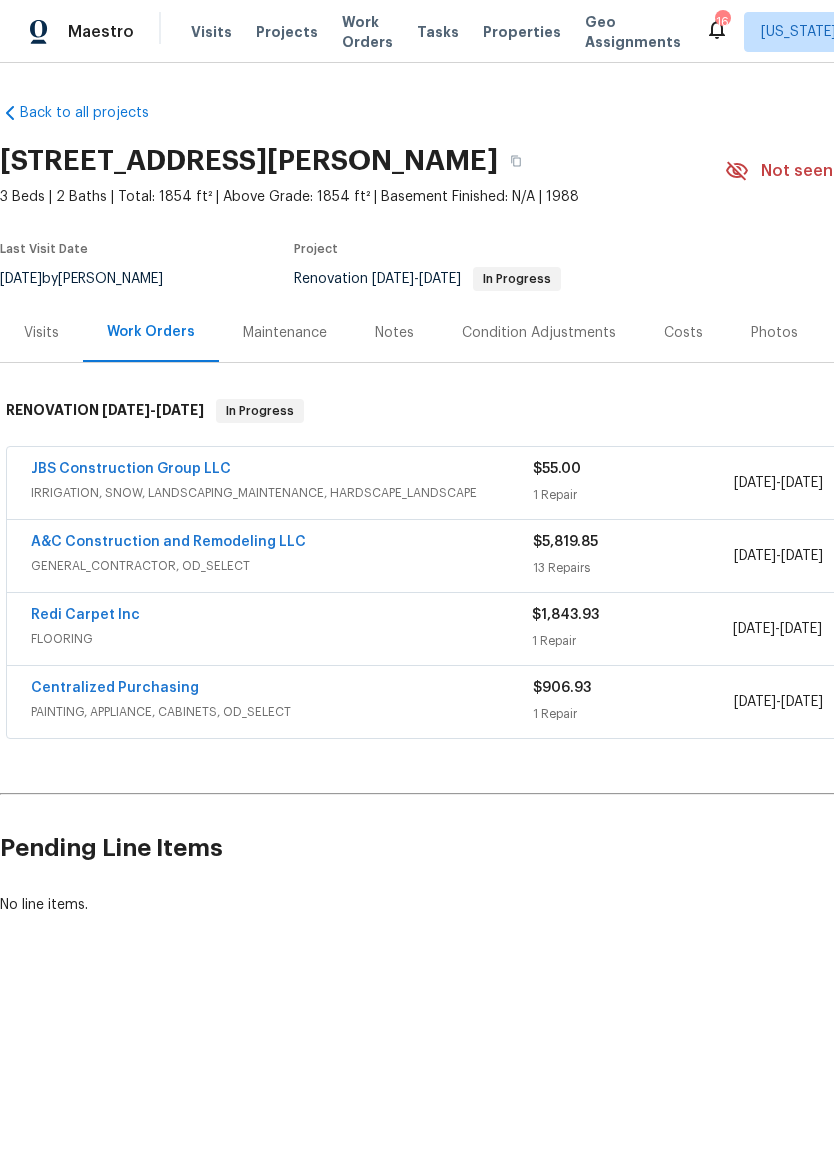 click on "A&C Construction and Remodeling LLC" at bounding box center [168, 542] 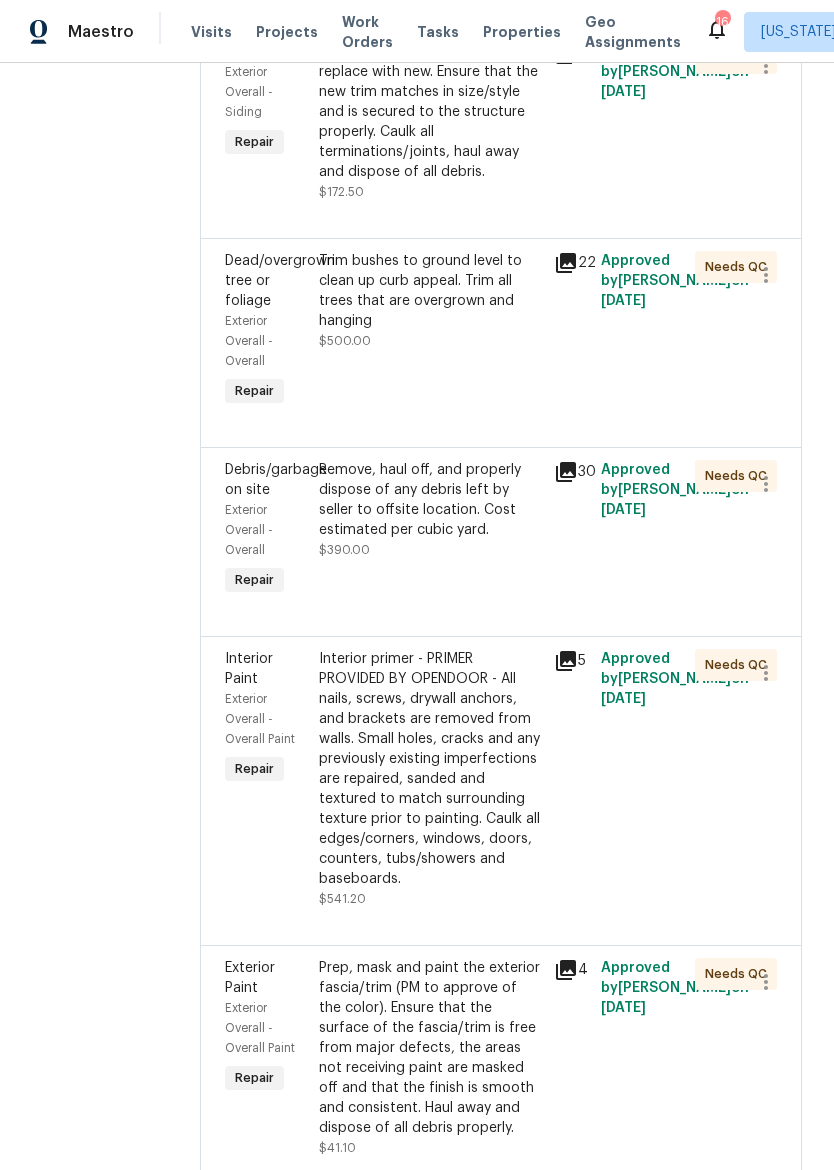 scroll, scrollTop: 2479, scrollLeft: 0, axis: vertical 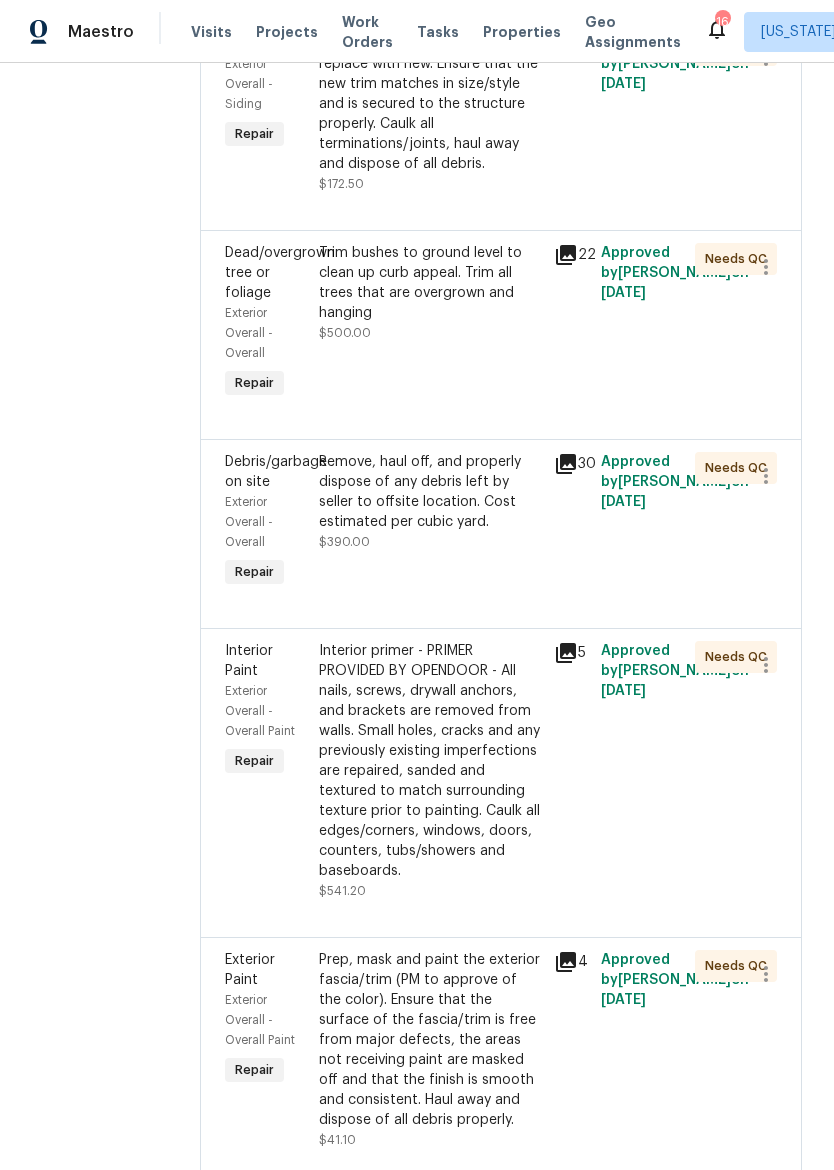 click on "Trim bushes to ground level to clean up curb appeal. Trim all trees that are overgrown and hanging" at bounding box center (430, 283) 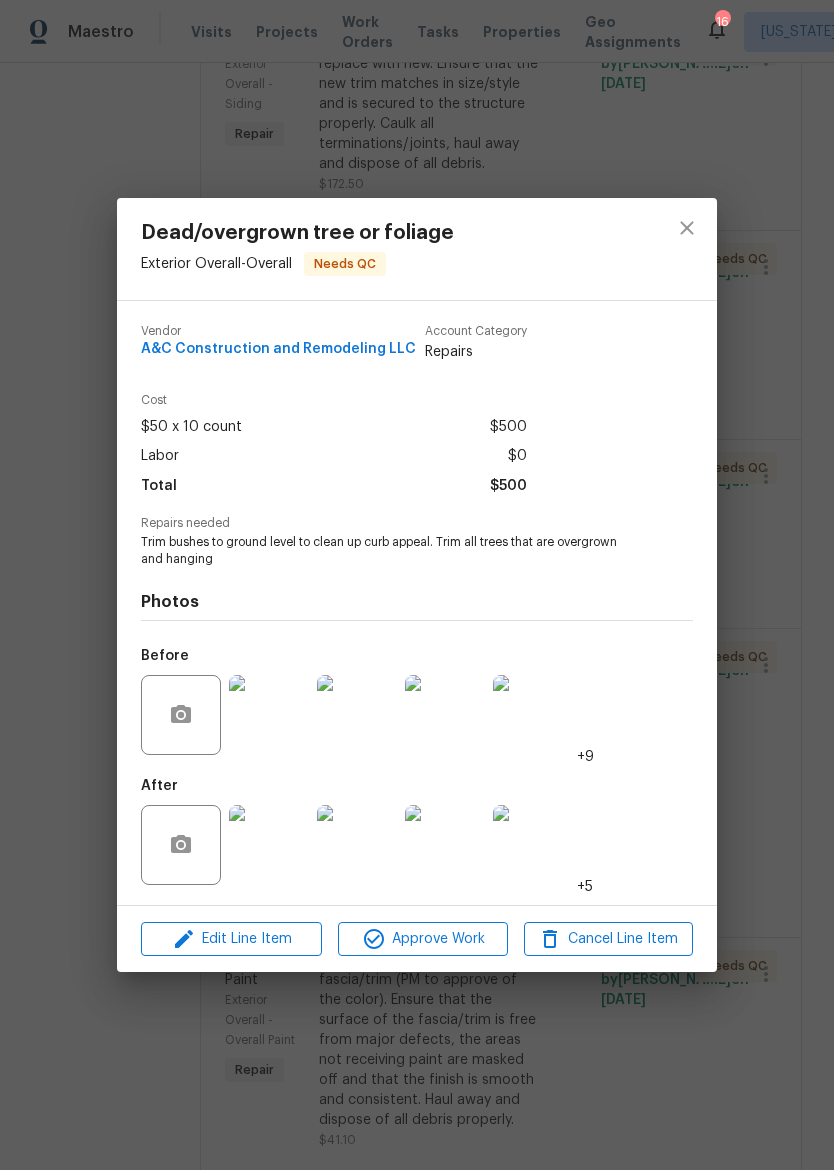 click at bounding box center (269, 715) 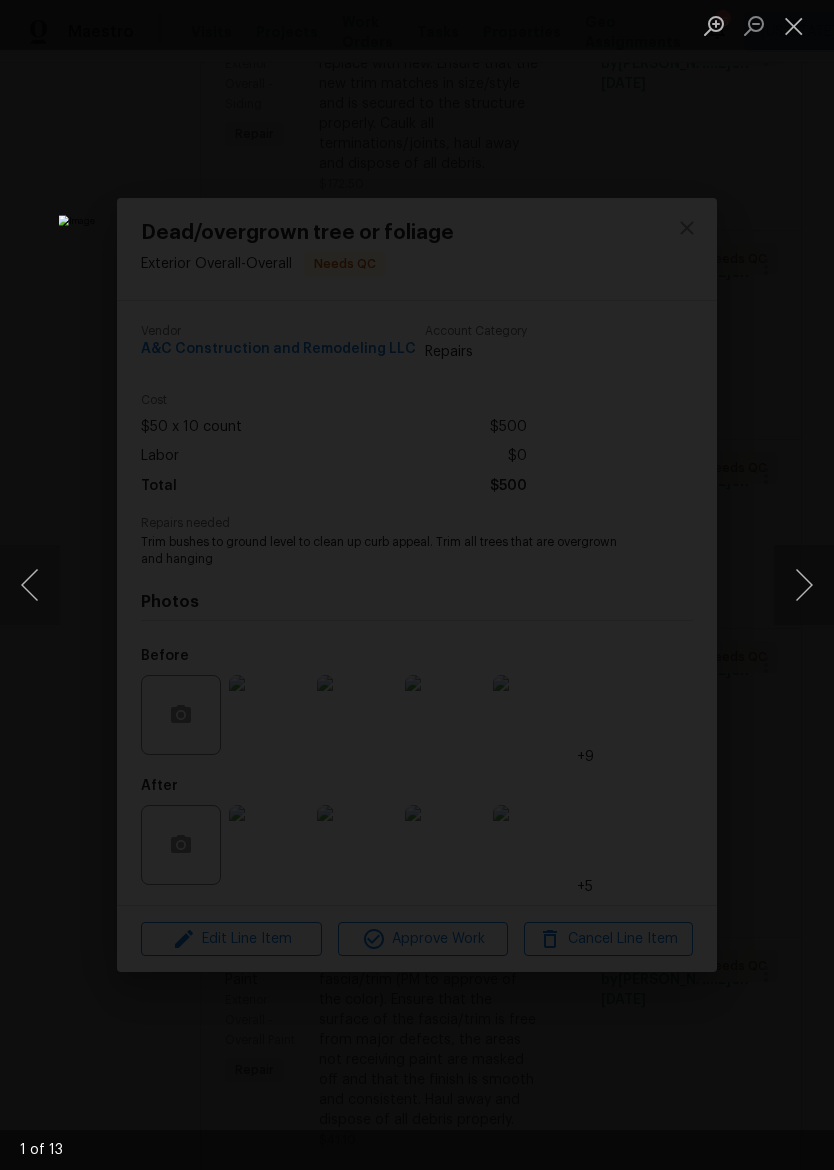 click at bounding box center [804, 585] 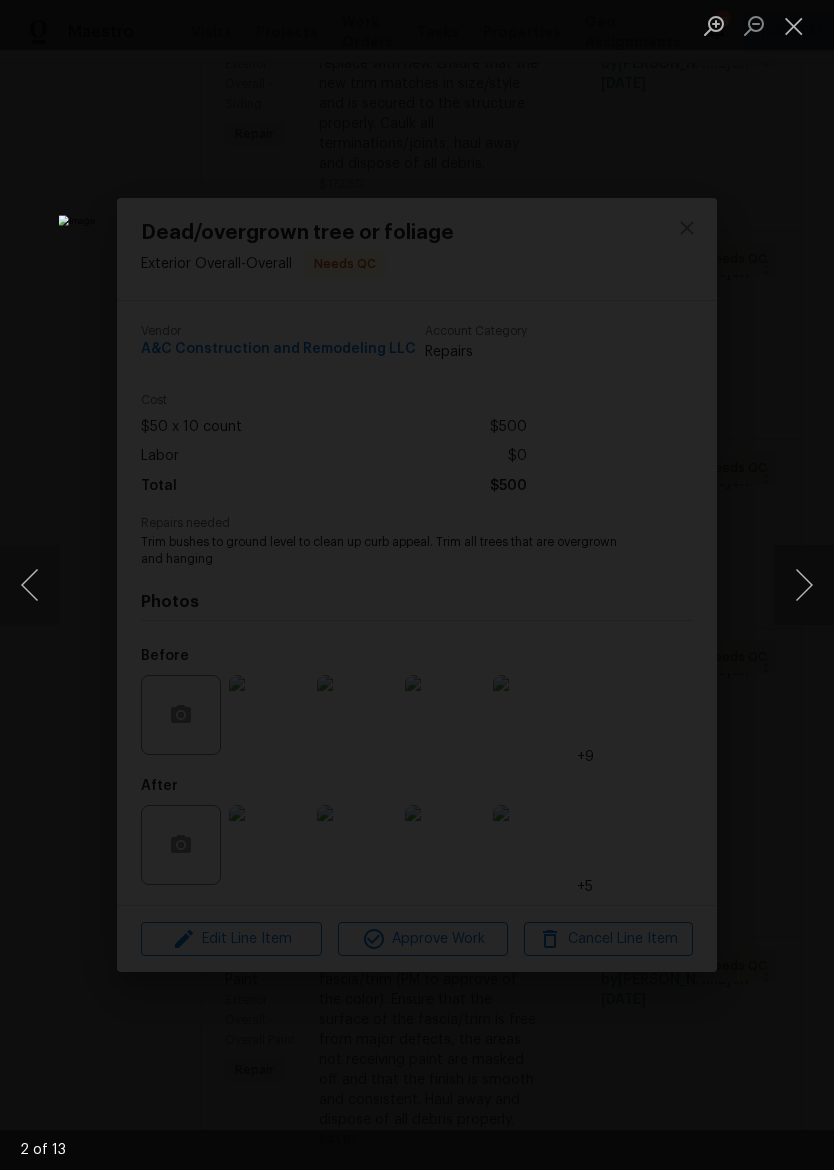 click at bounding box center [804, 585] 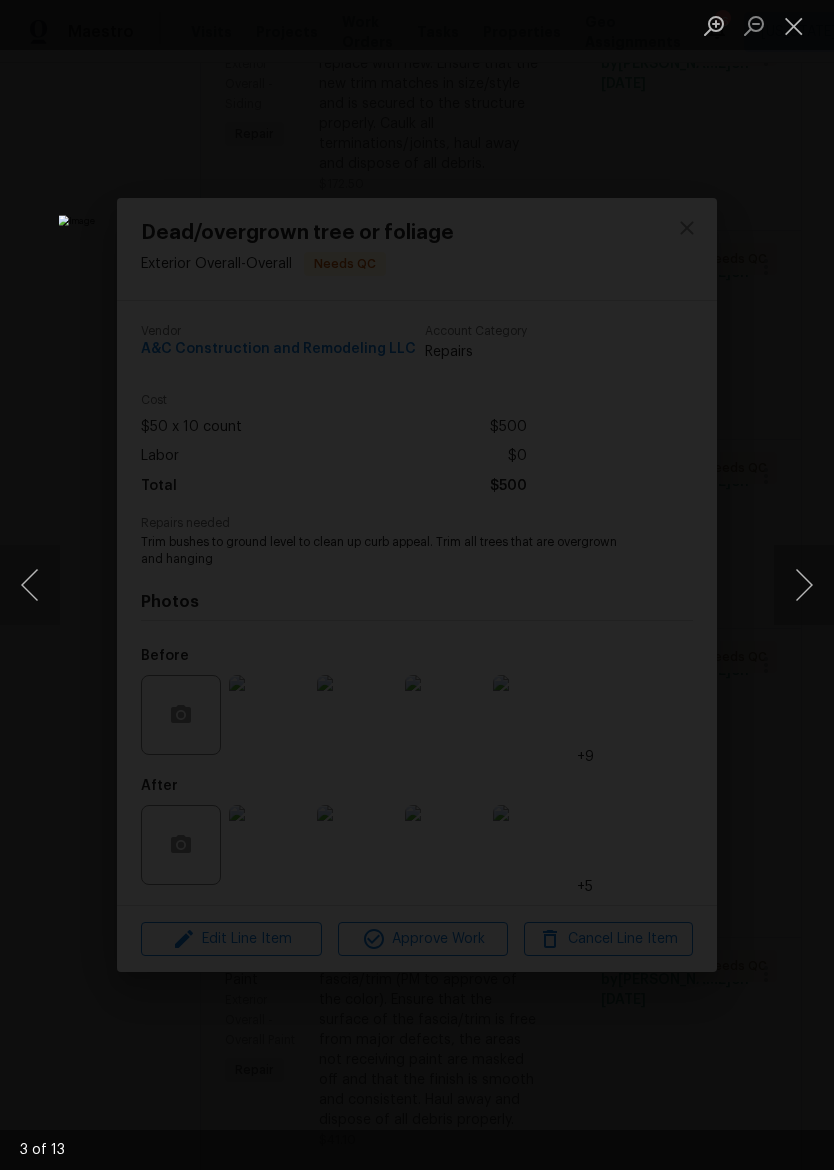 click at bounding box center [804, 585] 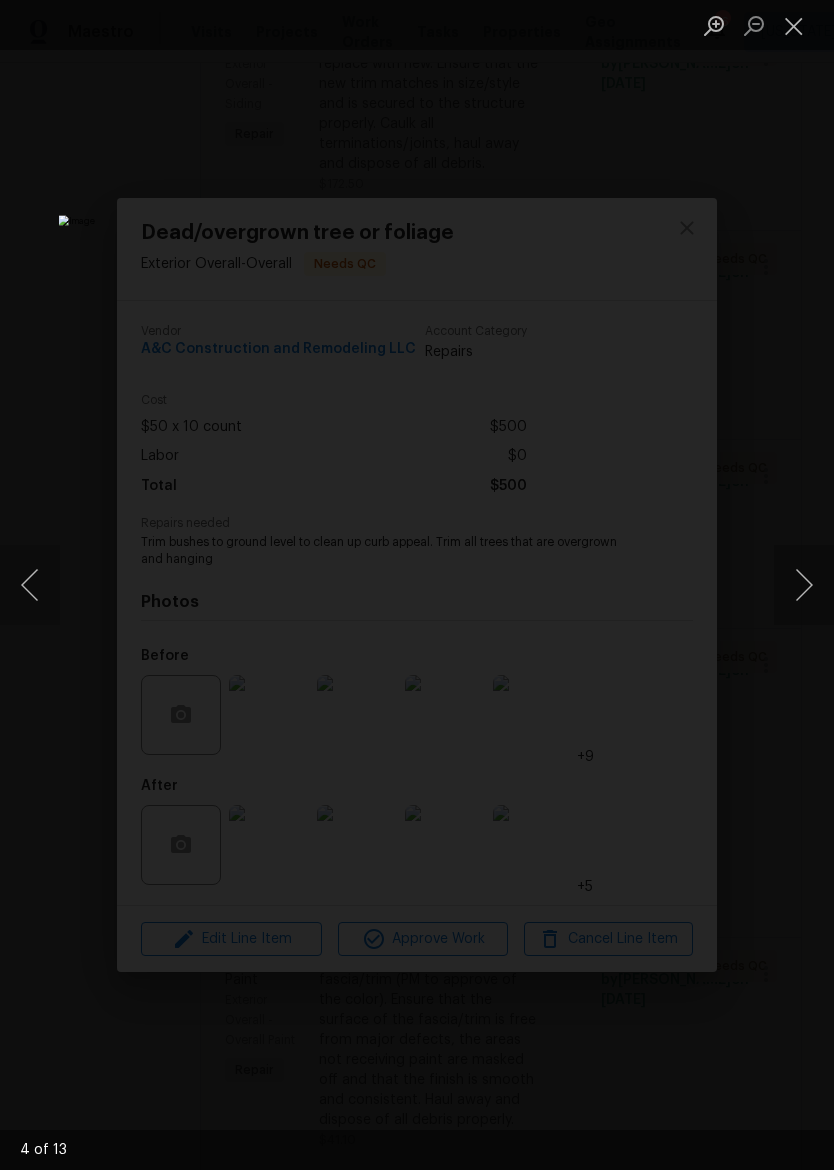 click at bounding box center (804, 585) 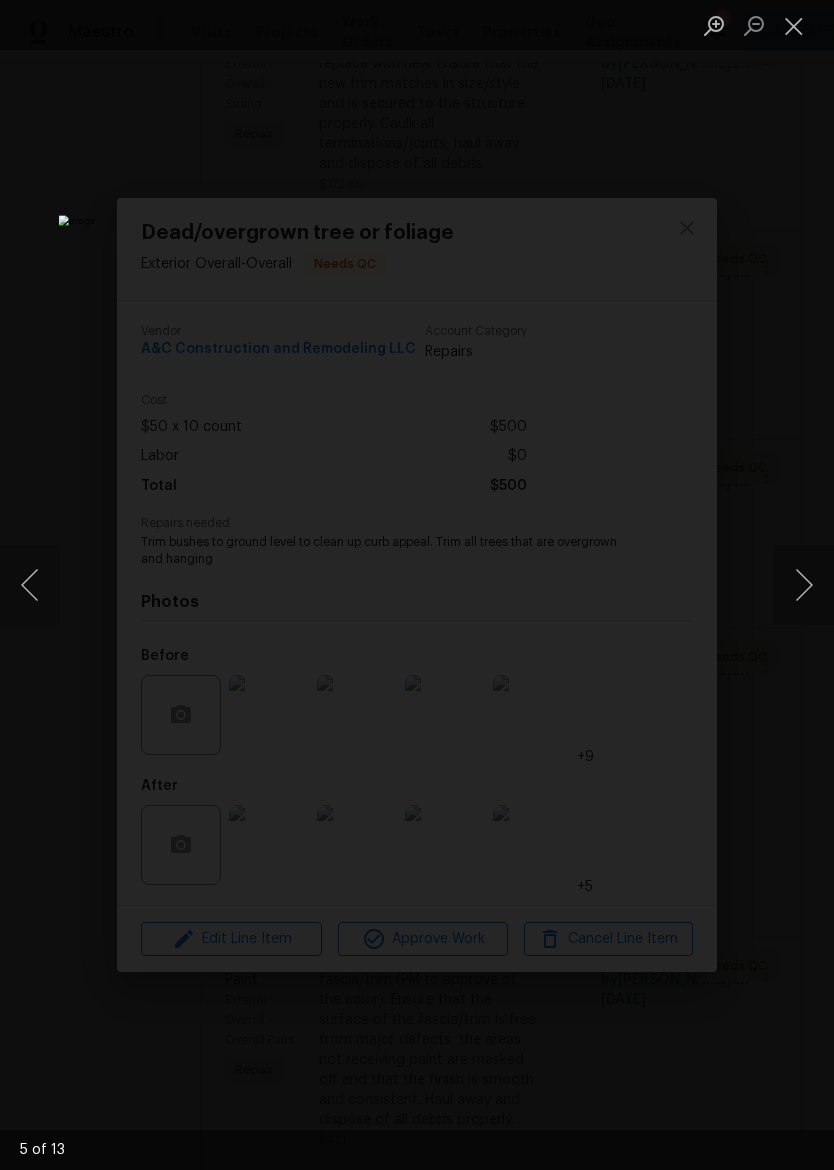 click at bounding box center (804, 585) 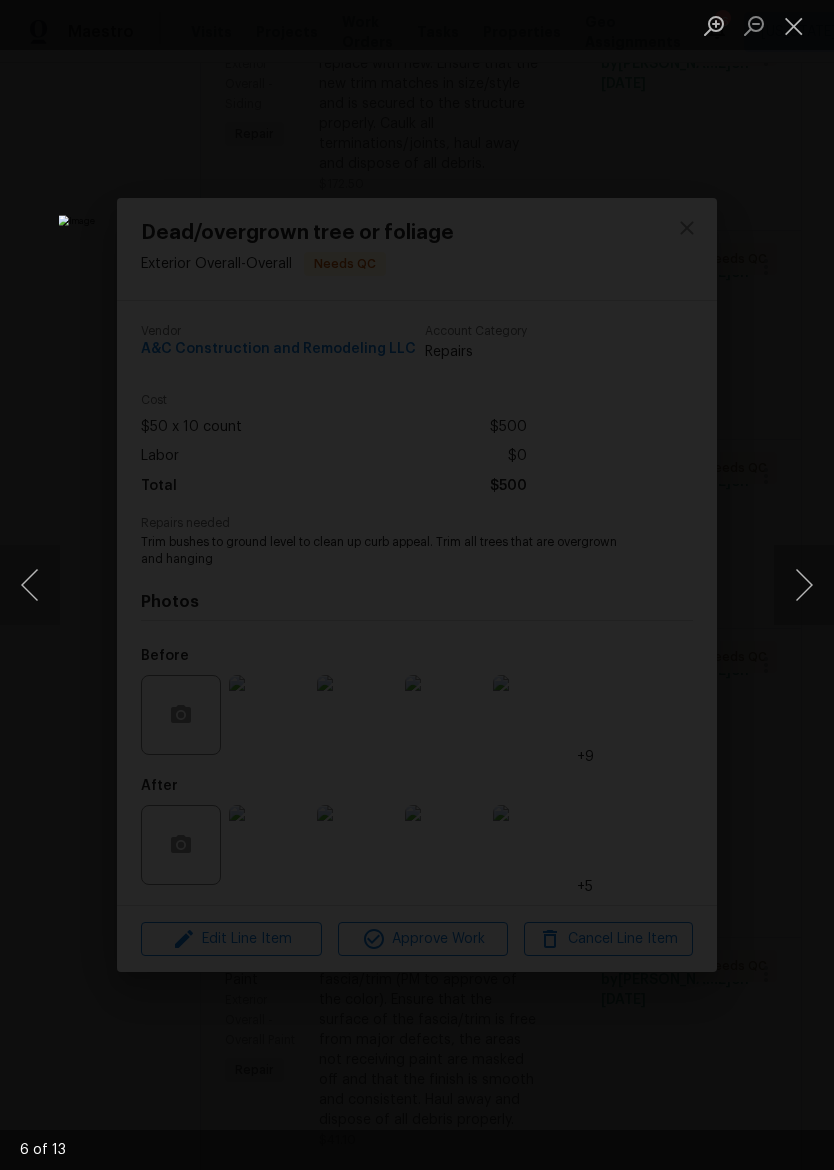 click at bounding box center (804, 585) 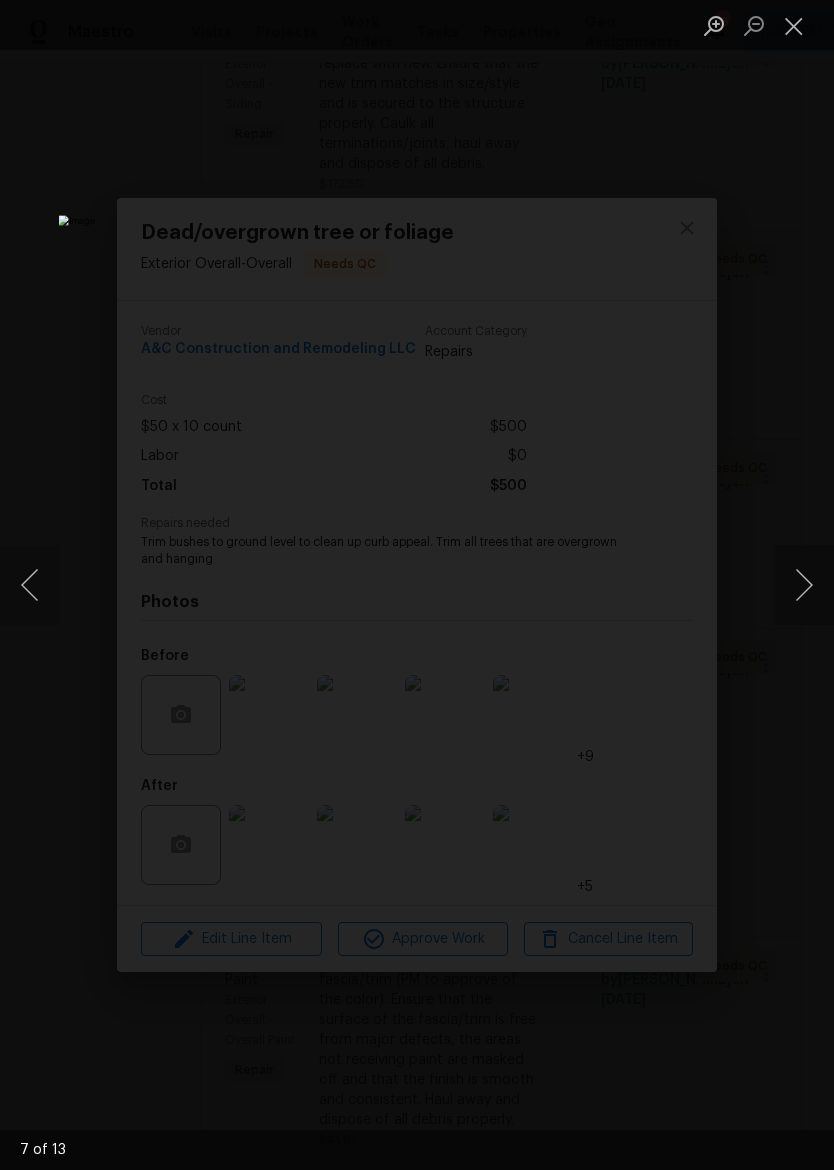 click at bounding box center [804, 585] 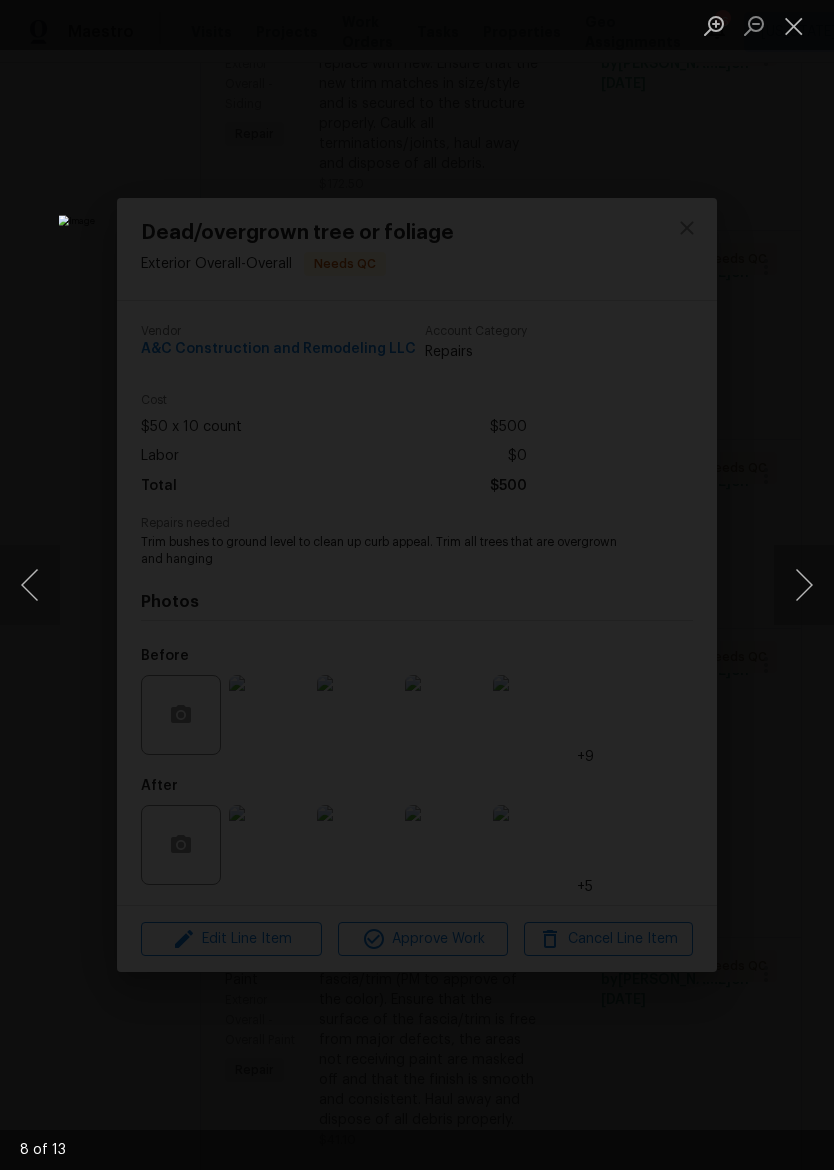 click at bounding box center (804, 585) 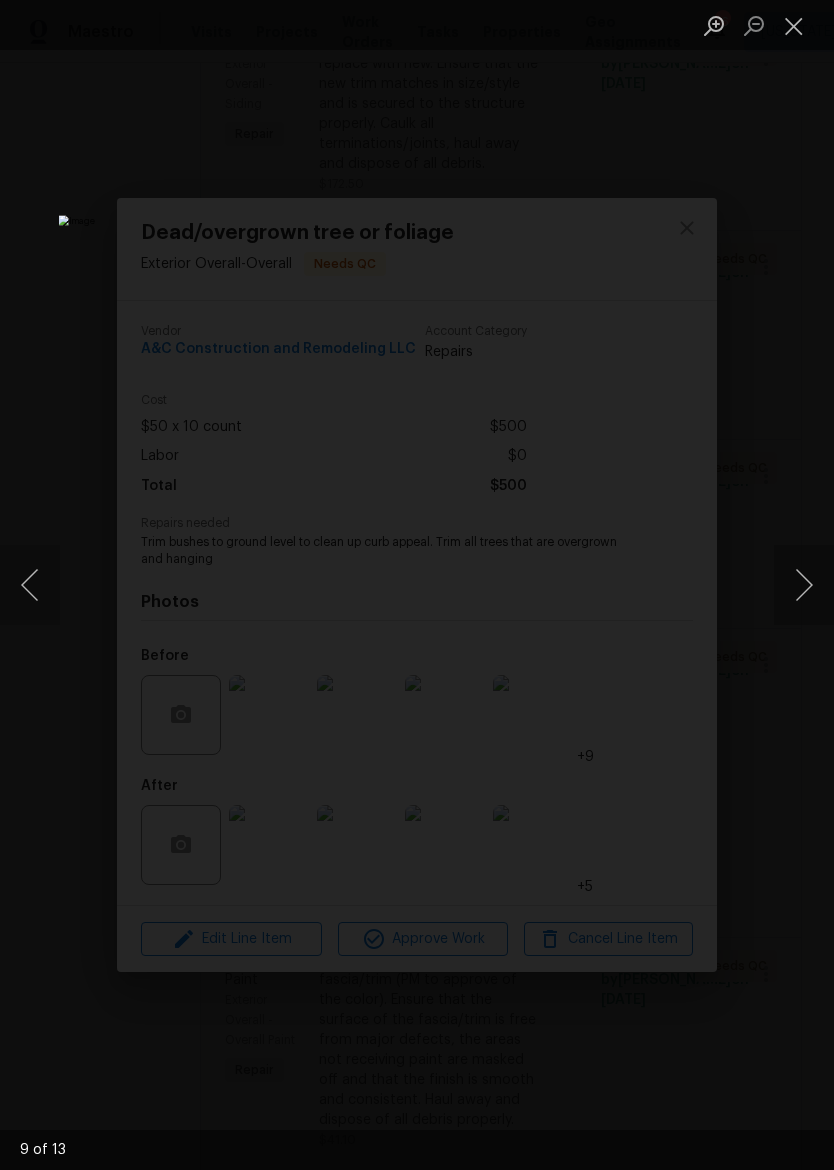 click at bounding box center (804, 585) 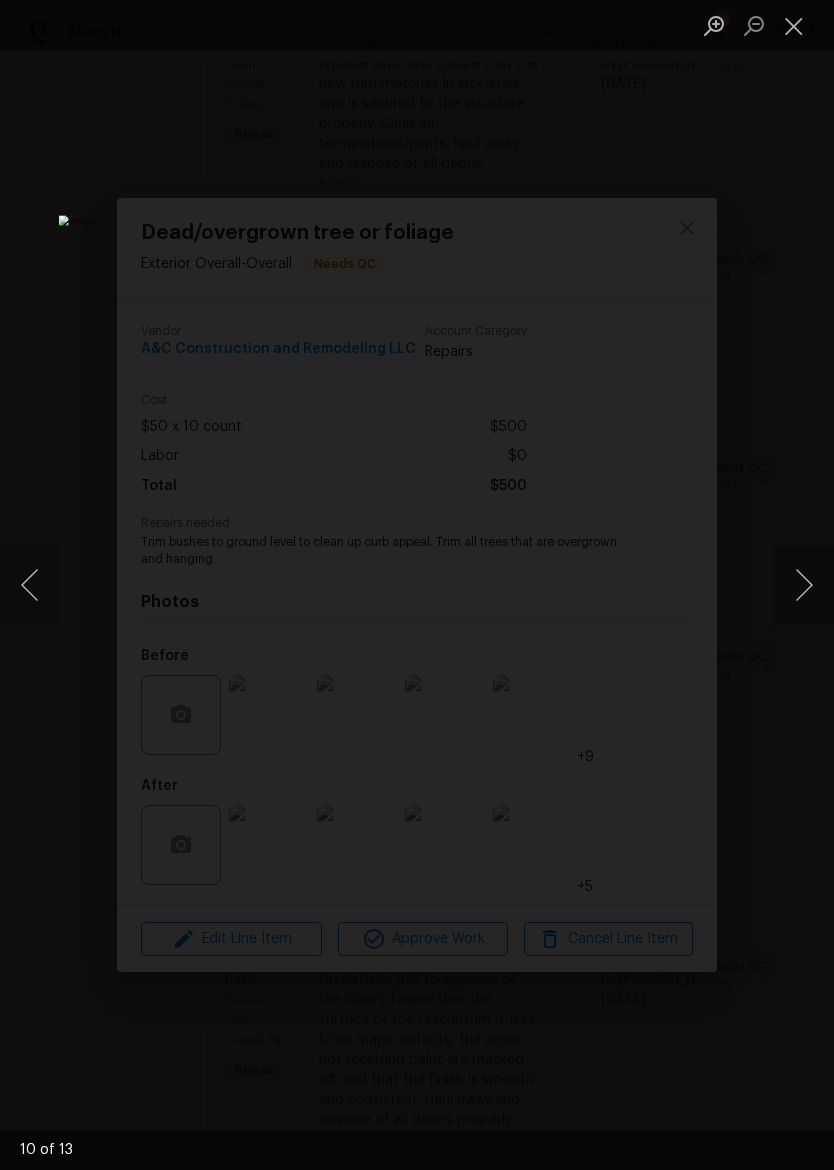 click at bounding box center [804, 585] 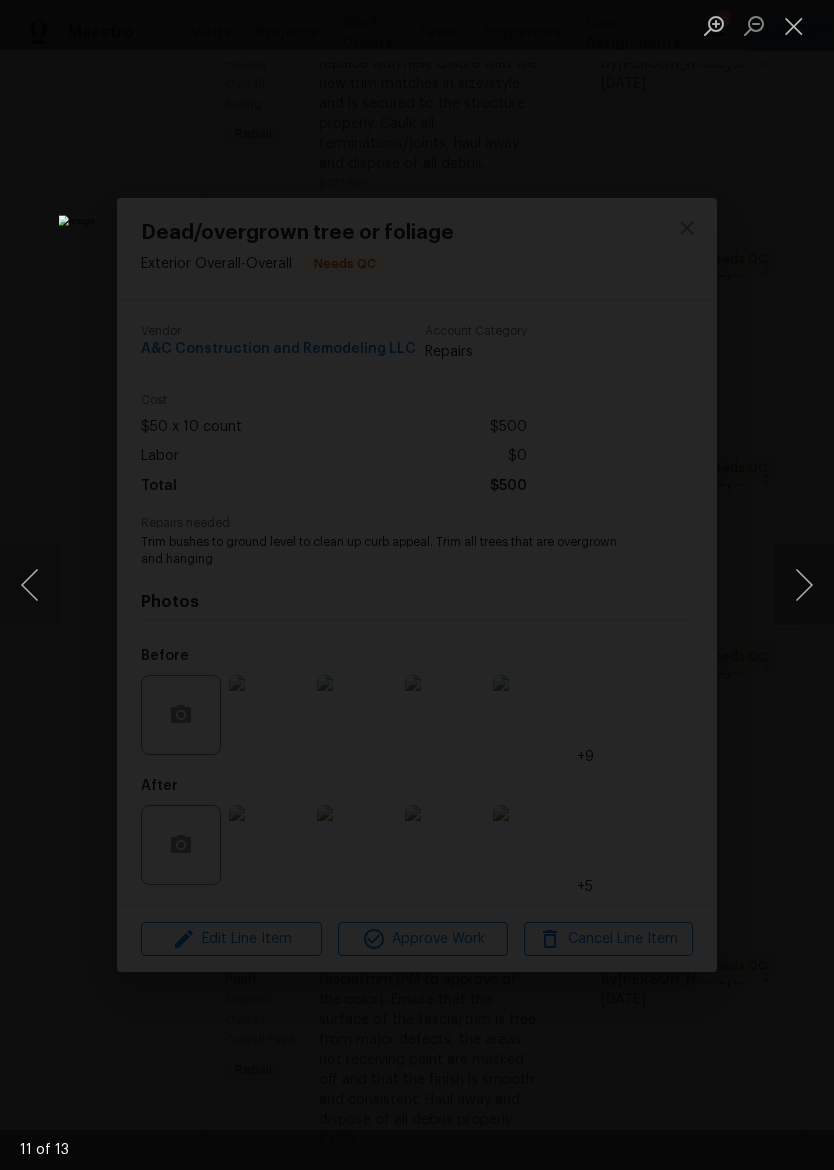 click at bounding box center [804, 585] 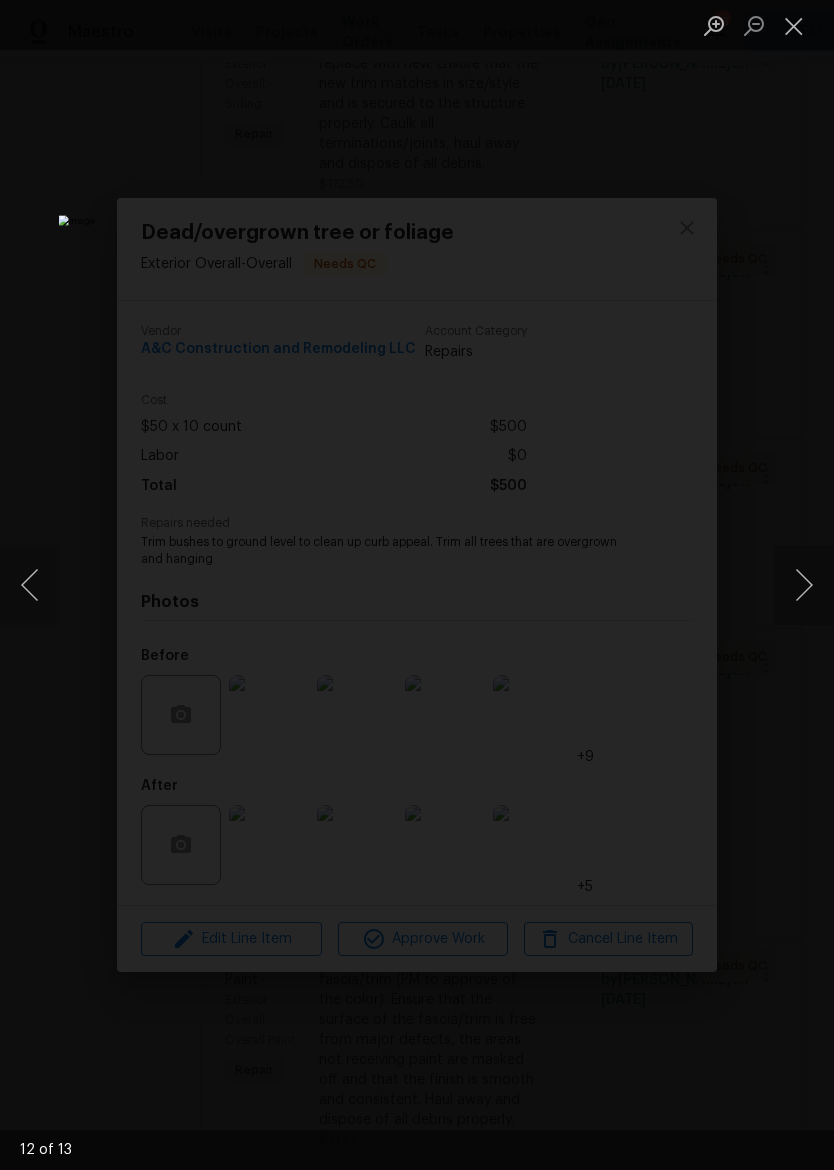 click at bounding box center (804, 585) 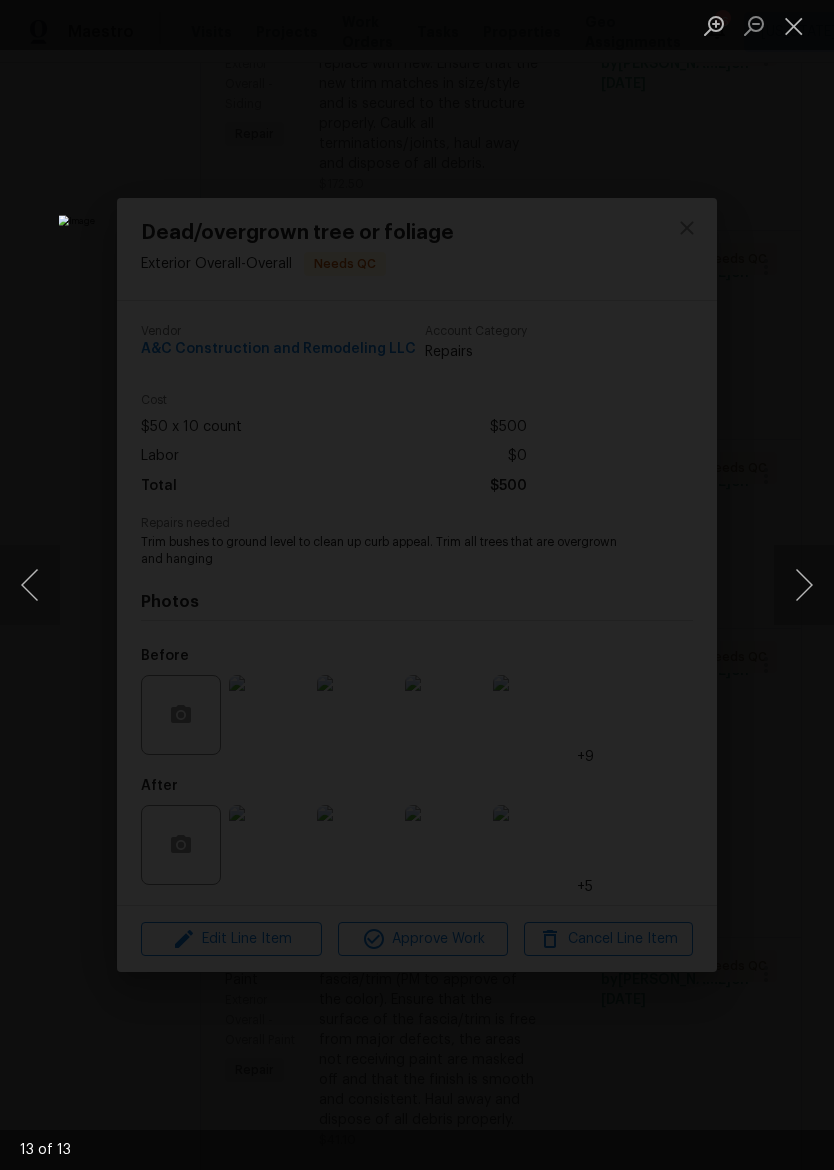click at bounding box center [804, 585] 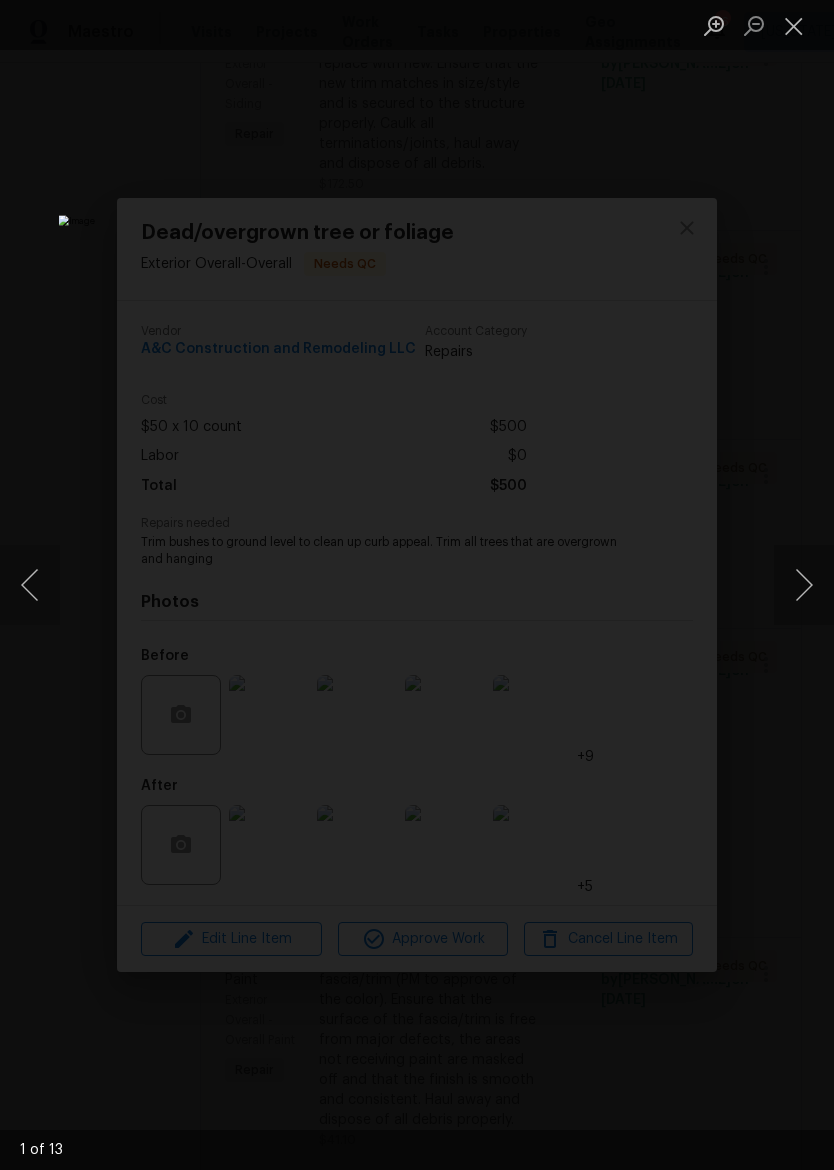 click at bounding box center [794, 25] 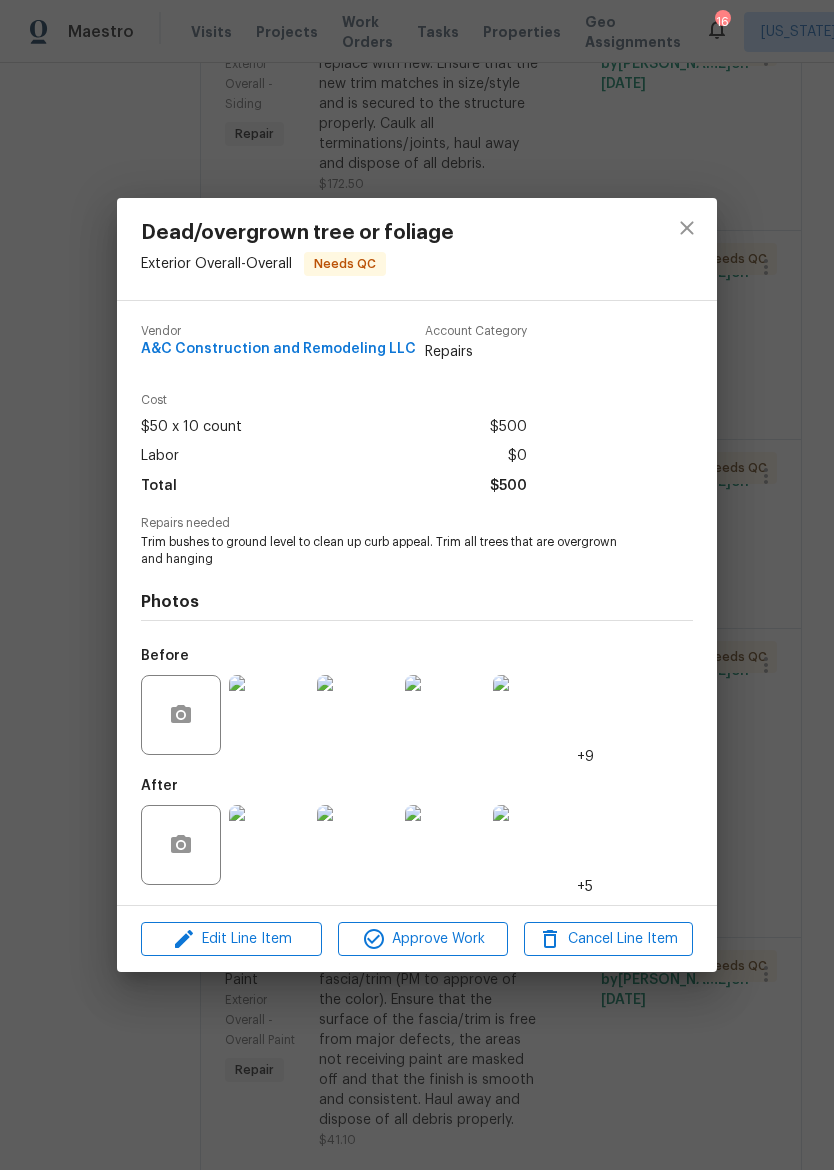 click at bounding box center [269, 845] 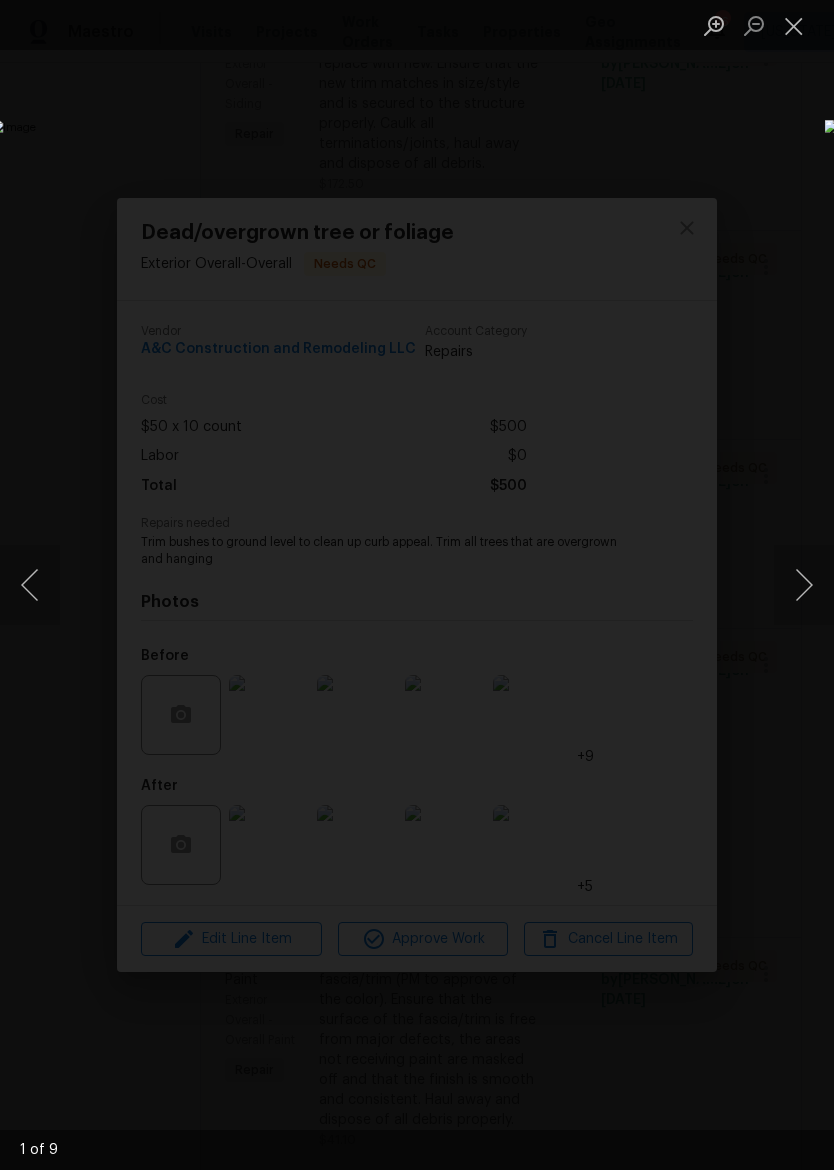 click at bounding box center [804, 585] 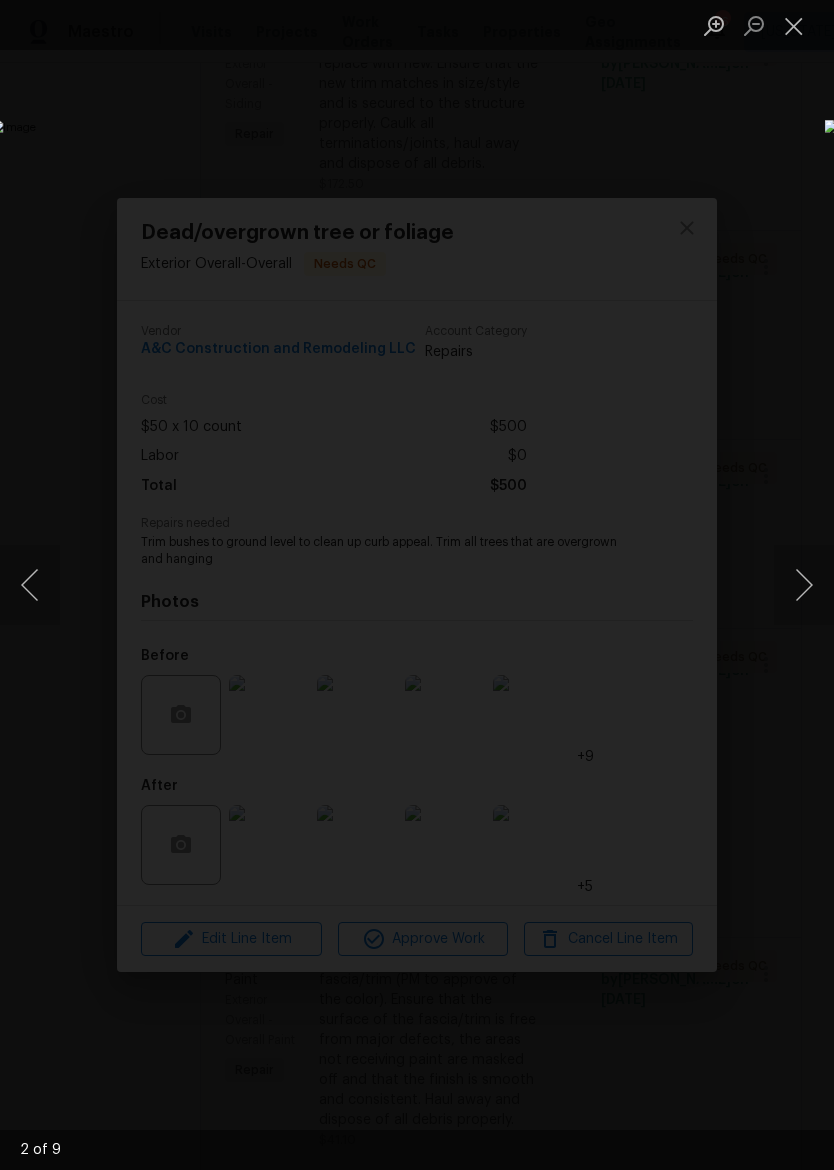 click at bounding box center (804, 585) 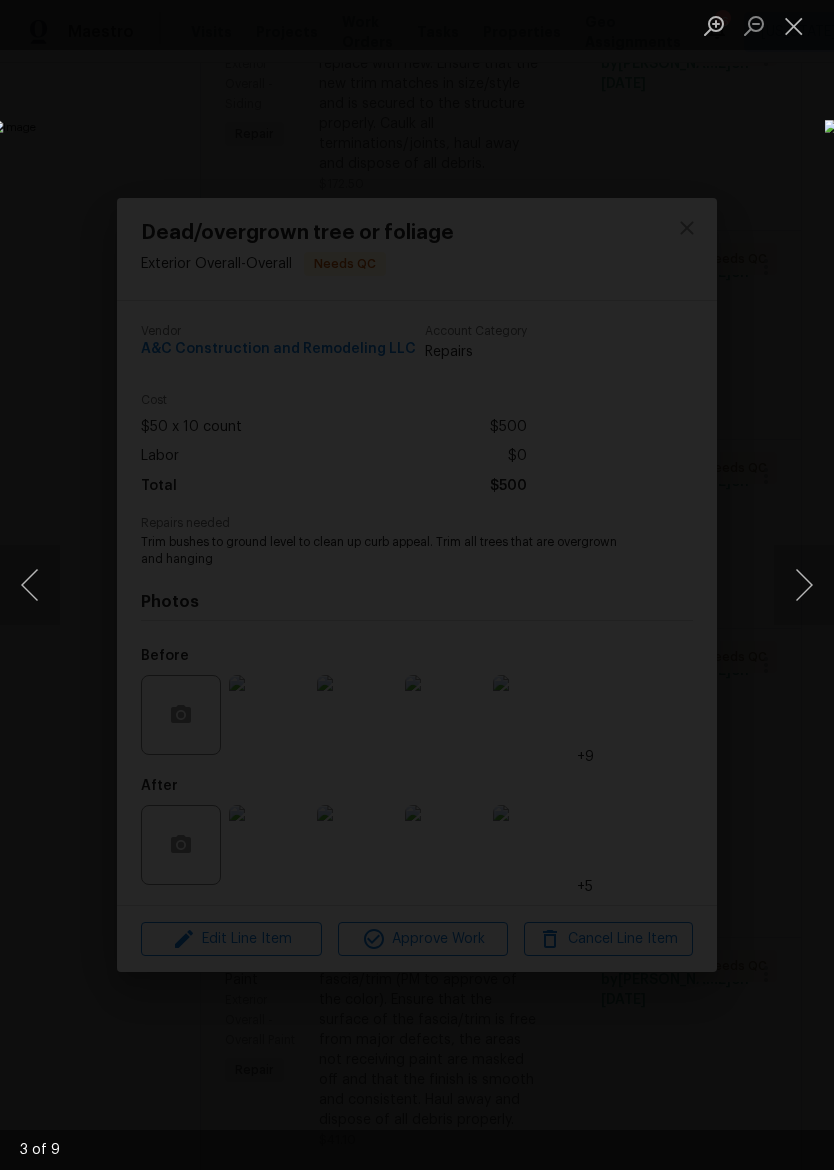 click at bounding box center [804, 585] 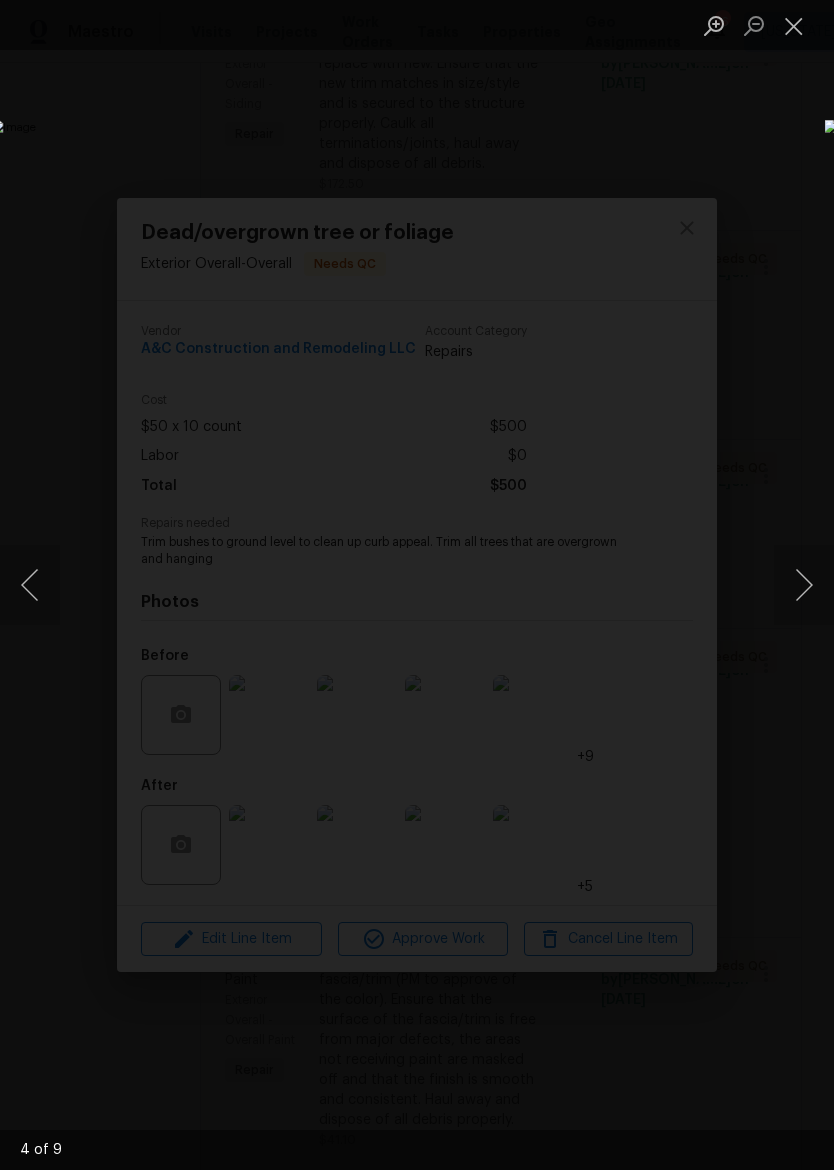 click at bounding box center (804, 585) 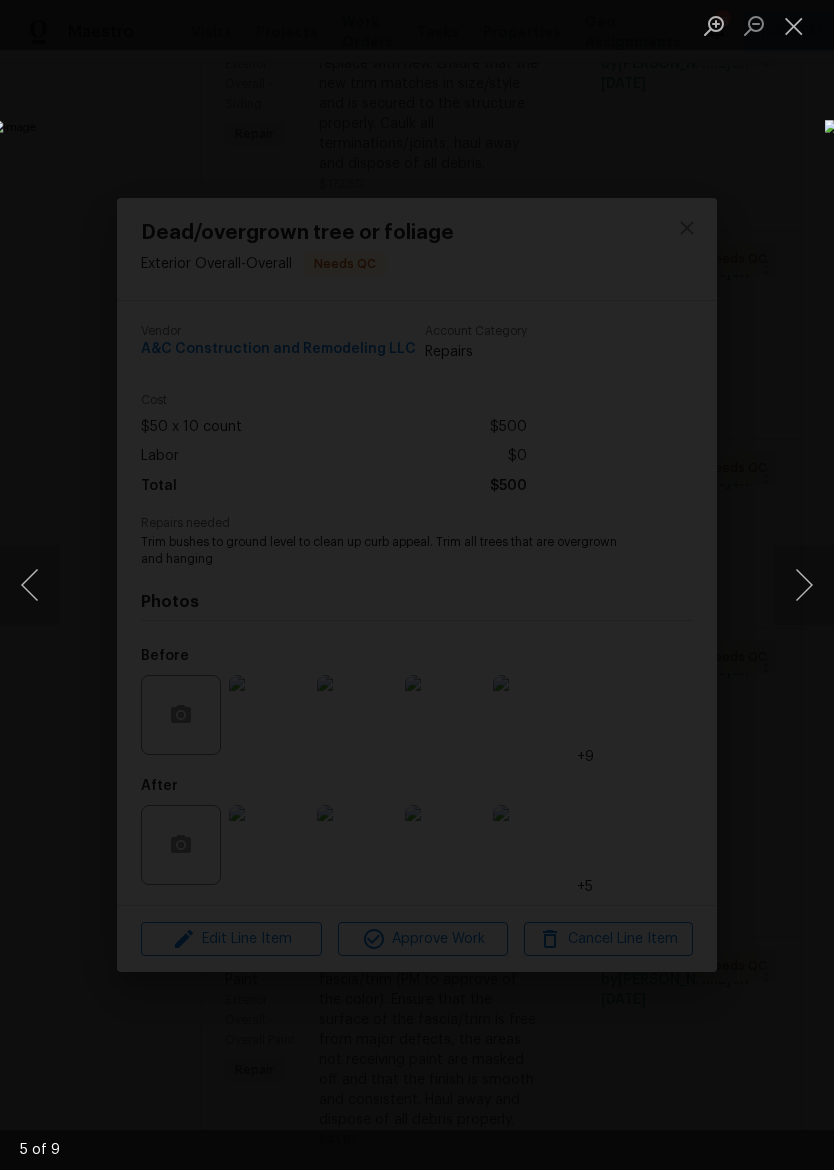 click at bounding box center (804, 585) 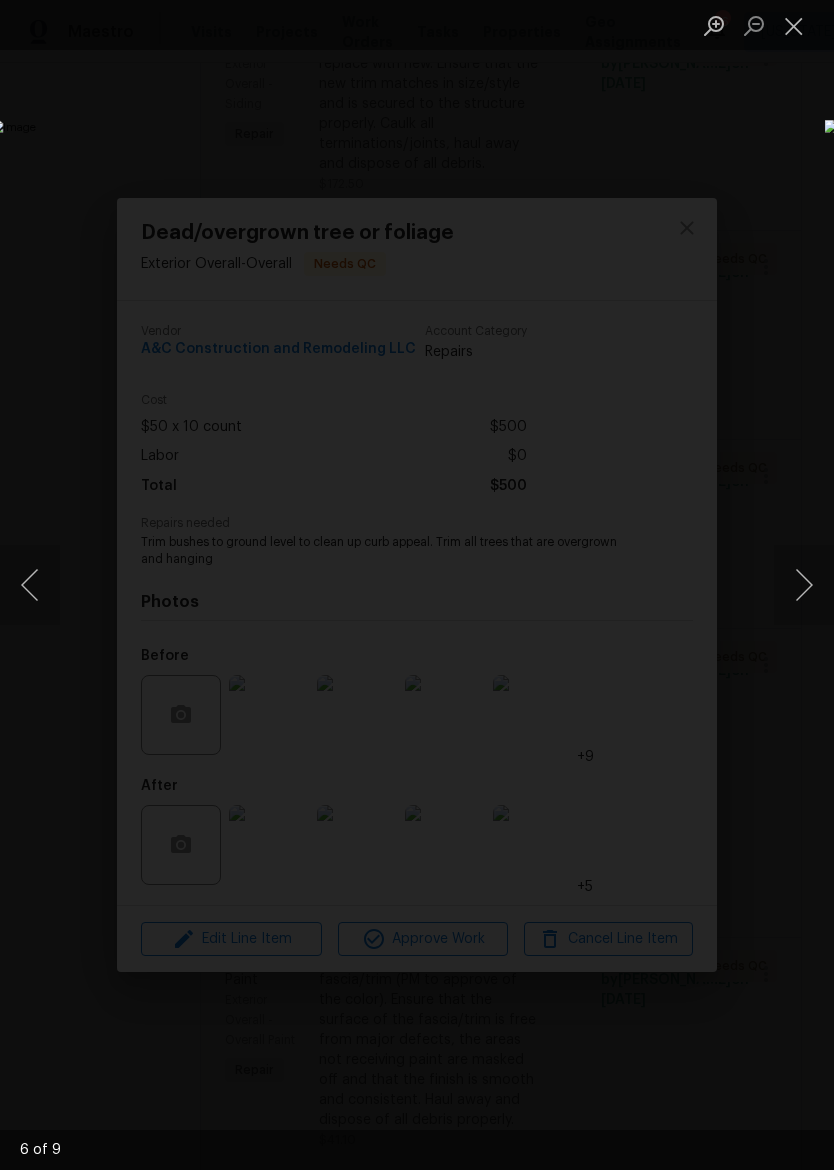 click at bounding box center (804, 585) 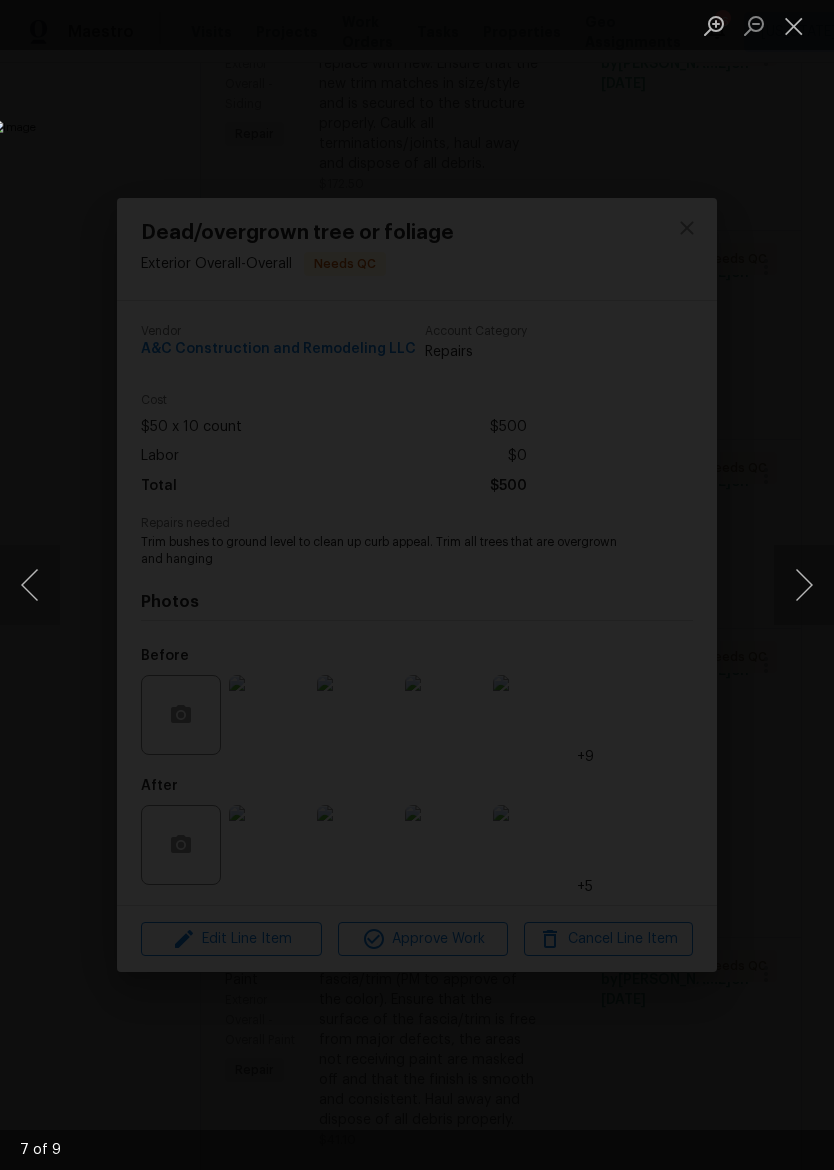 click at bounding box center (804, 585) 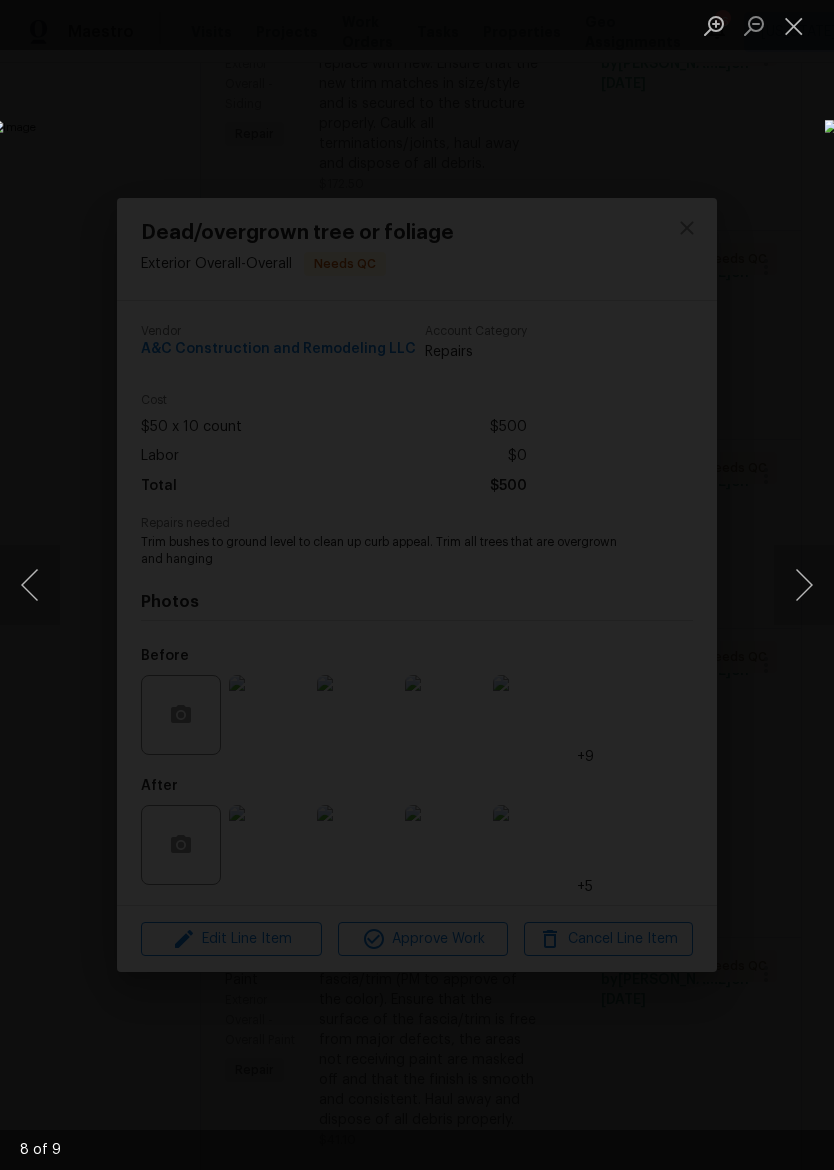 click at bounding box center [804, 585] 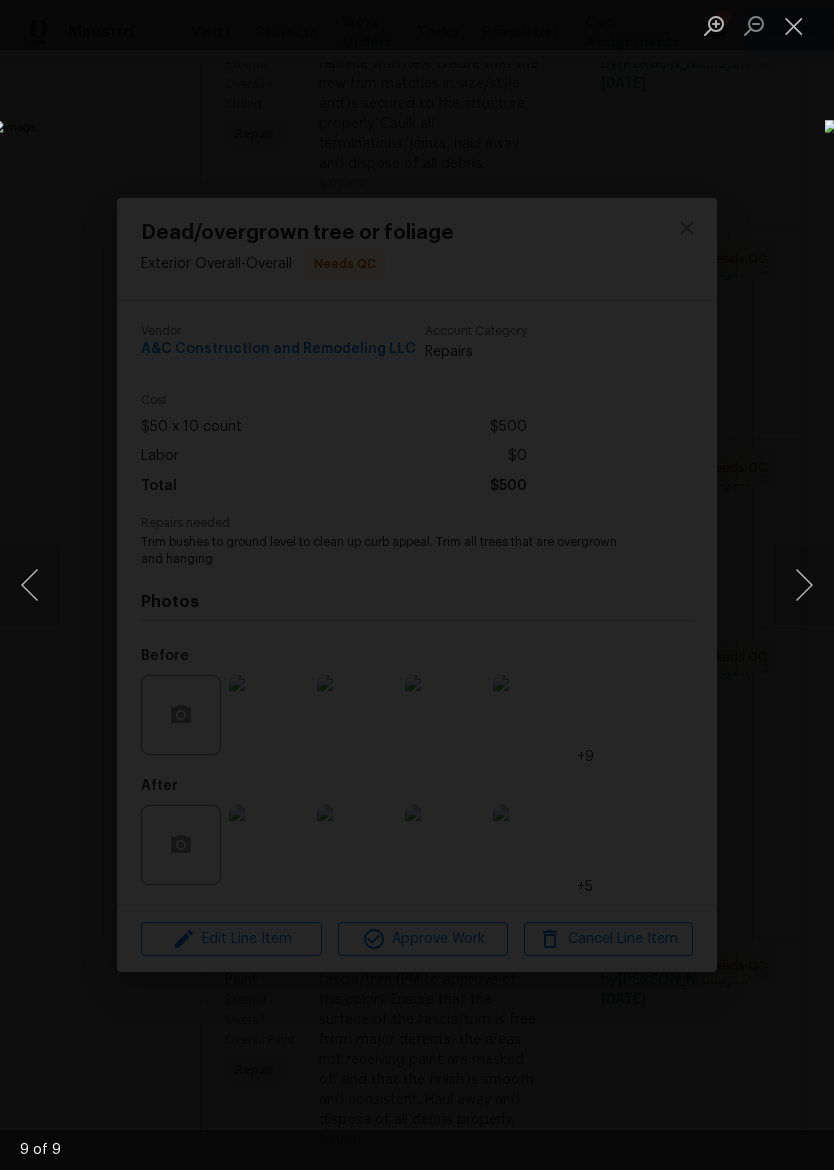 click at bounding box center [804, 585] 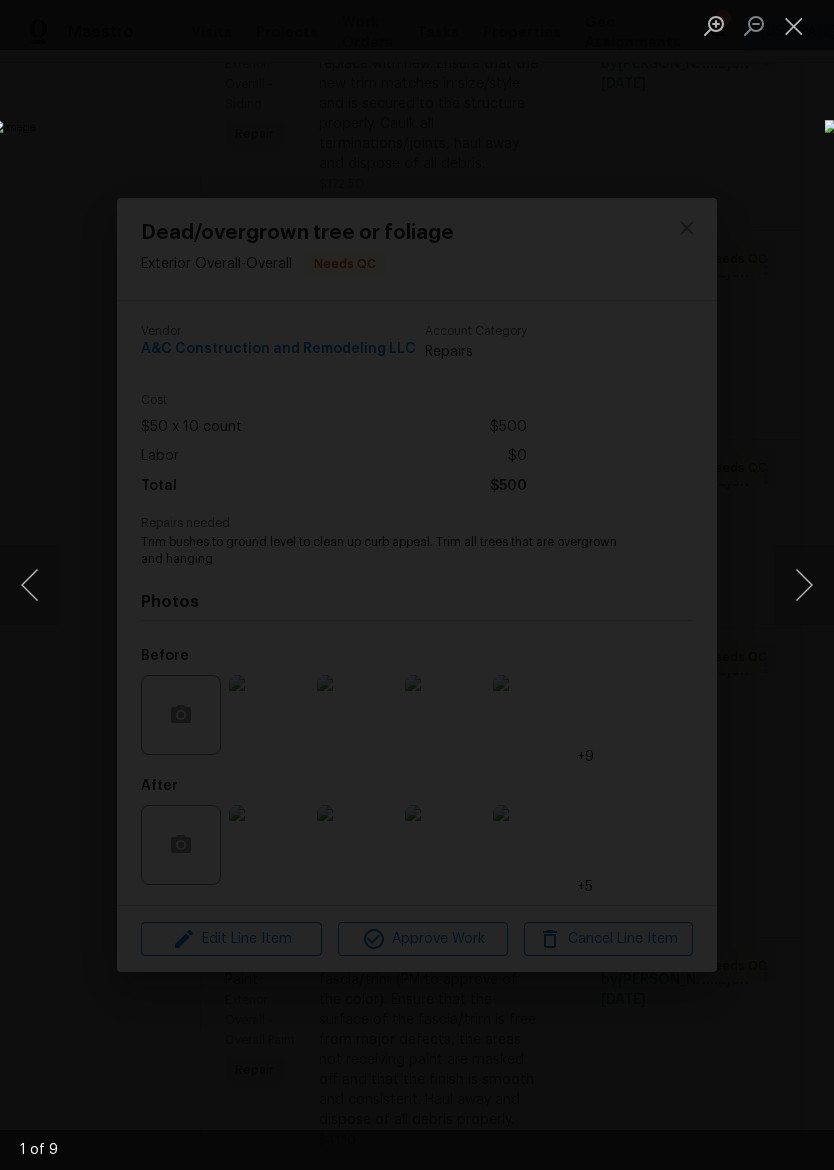 click at bounding box center (804, 585) 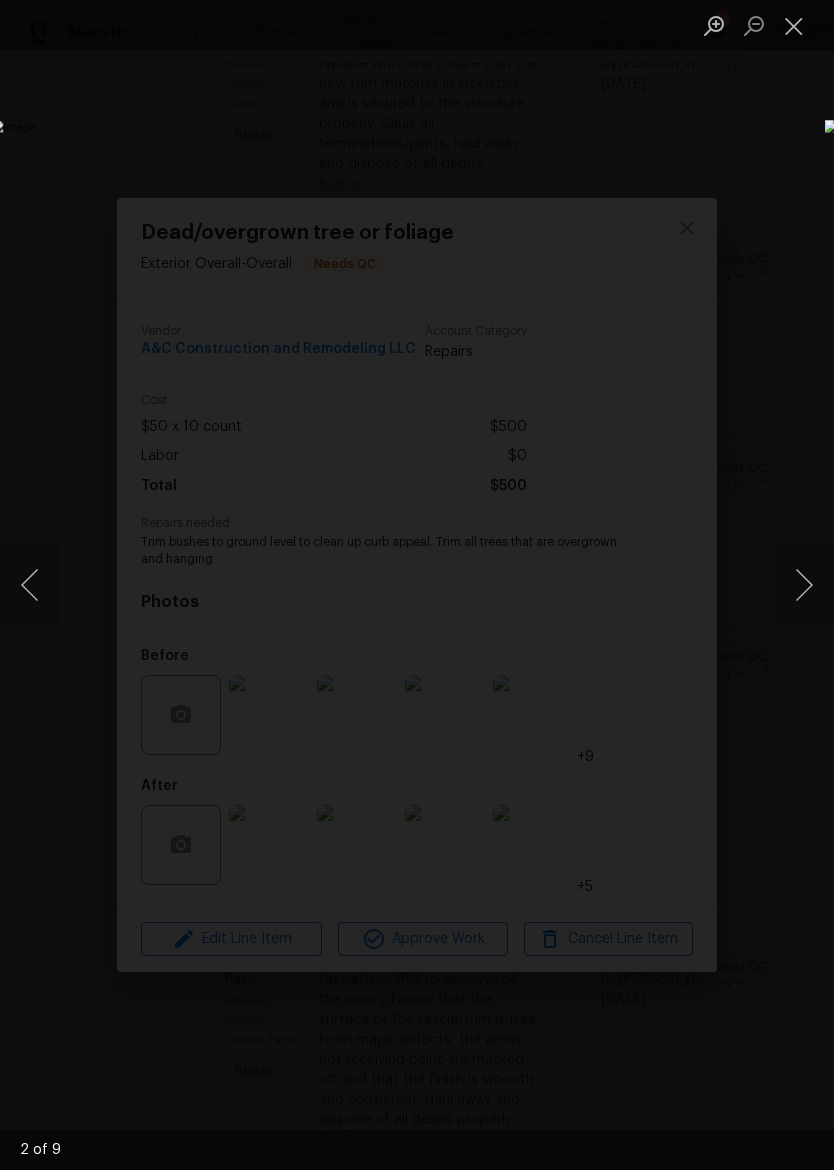 click at bounding box center [794, 25] 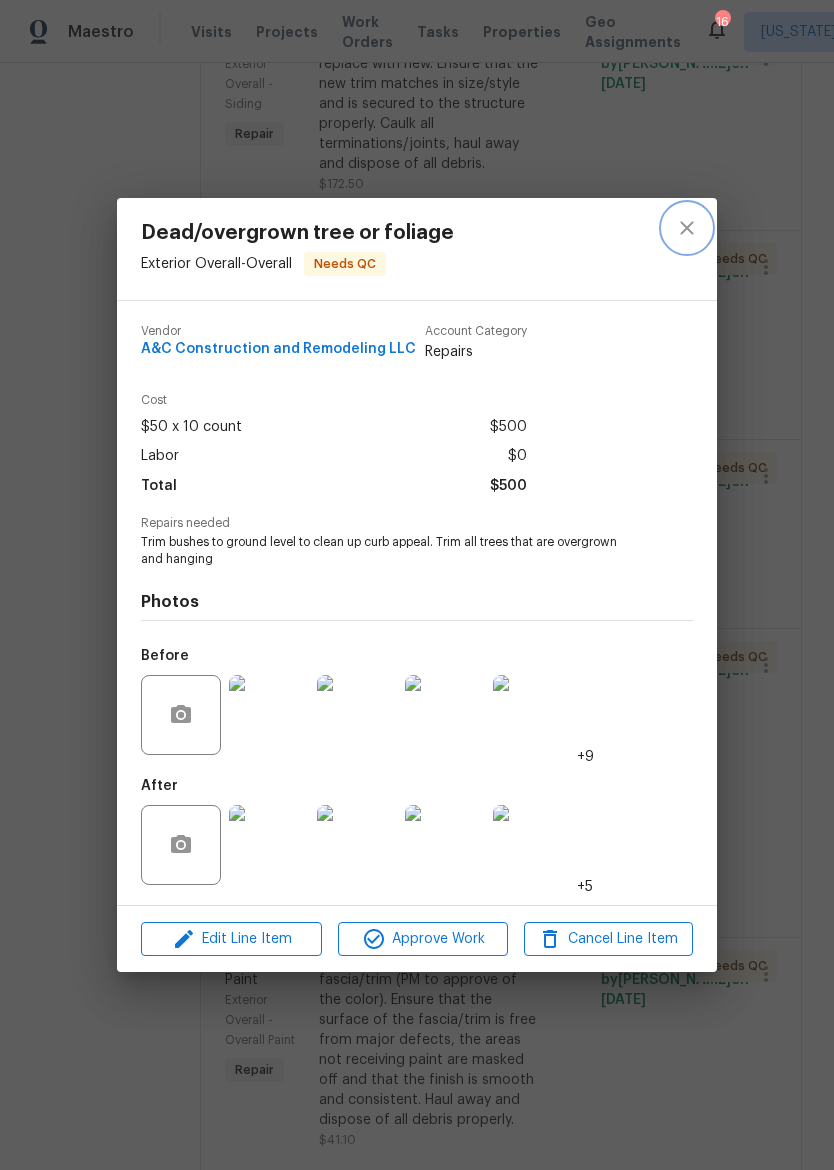 click 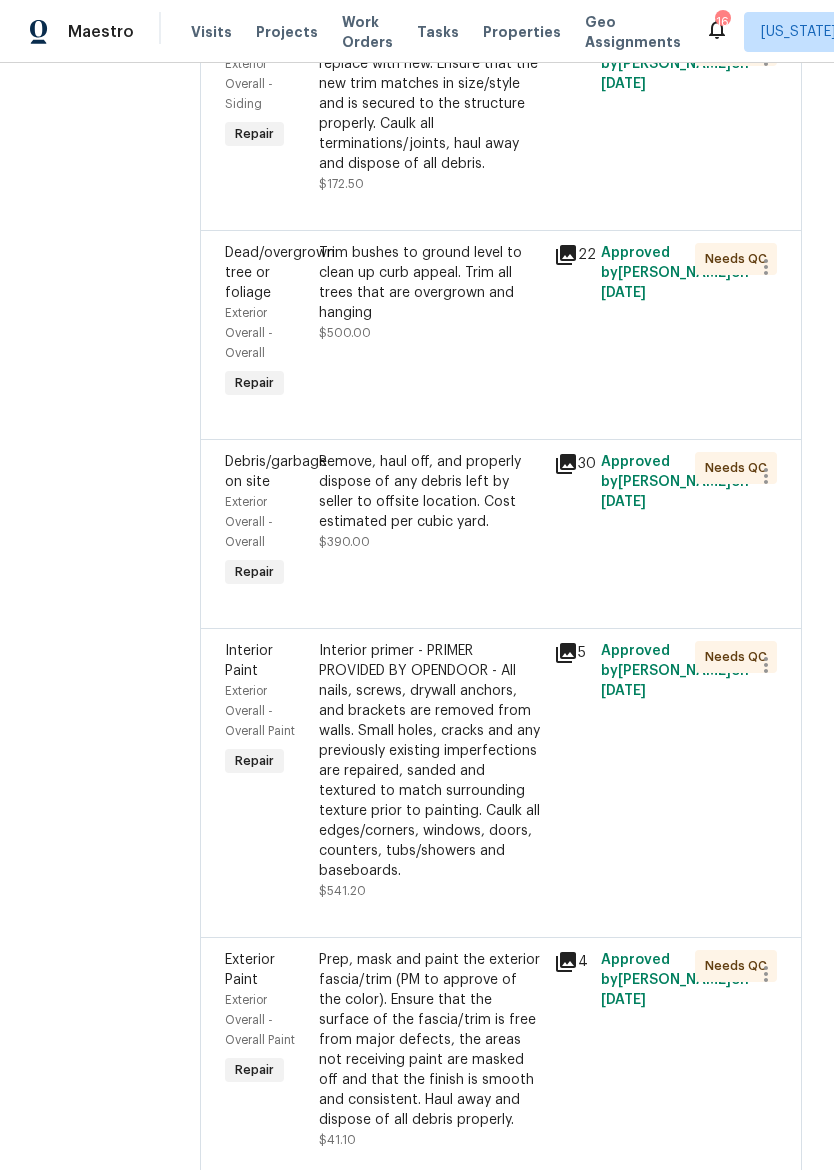 click on "Remove the existing trim and replace with new. Ensure that the new trim matches in size/style and is secured to the structure properly. Caulk all terminations/joints, haul away and dispose of all debris." at bounding box center [430, 104] 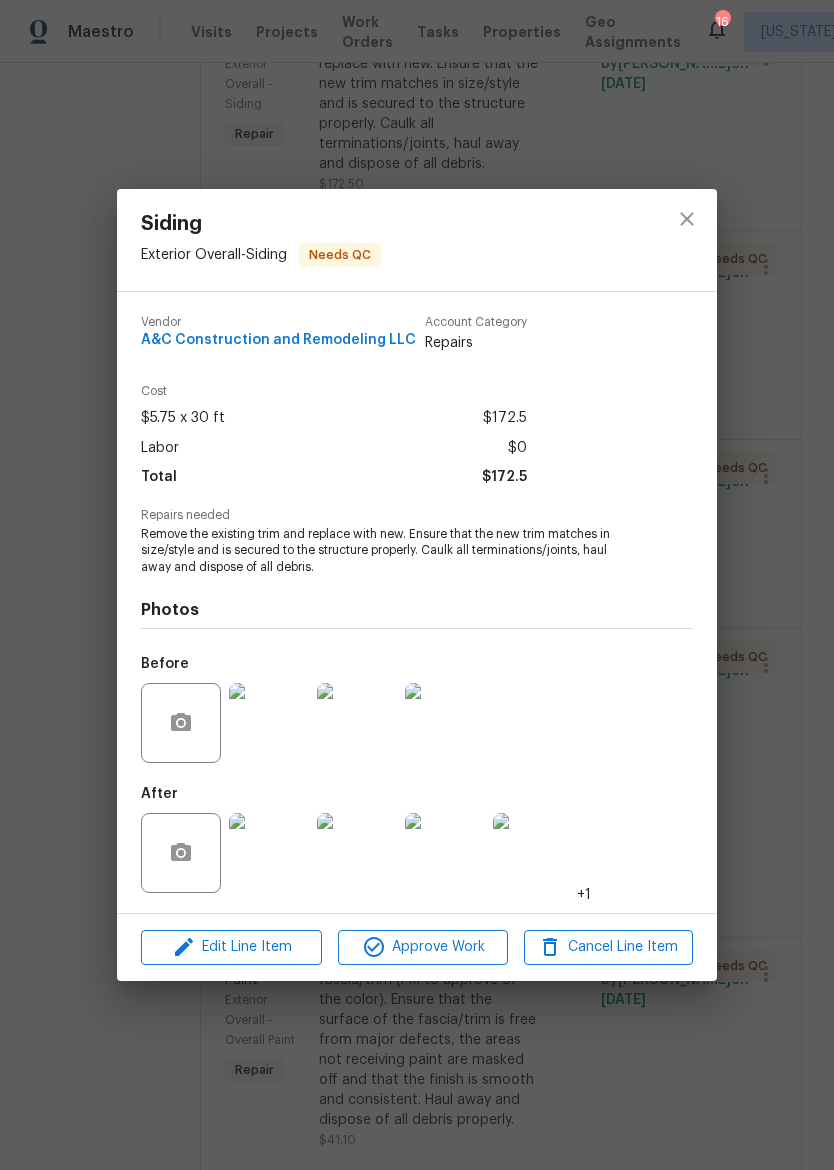 click at bounding box center (269, 723) 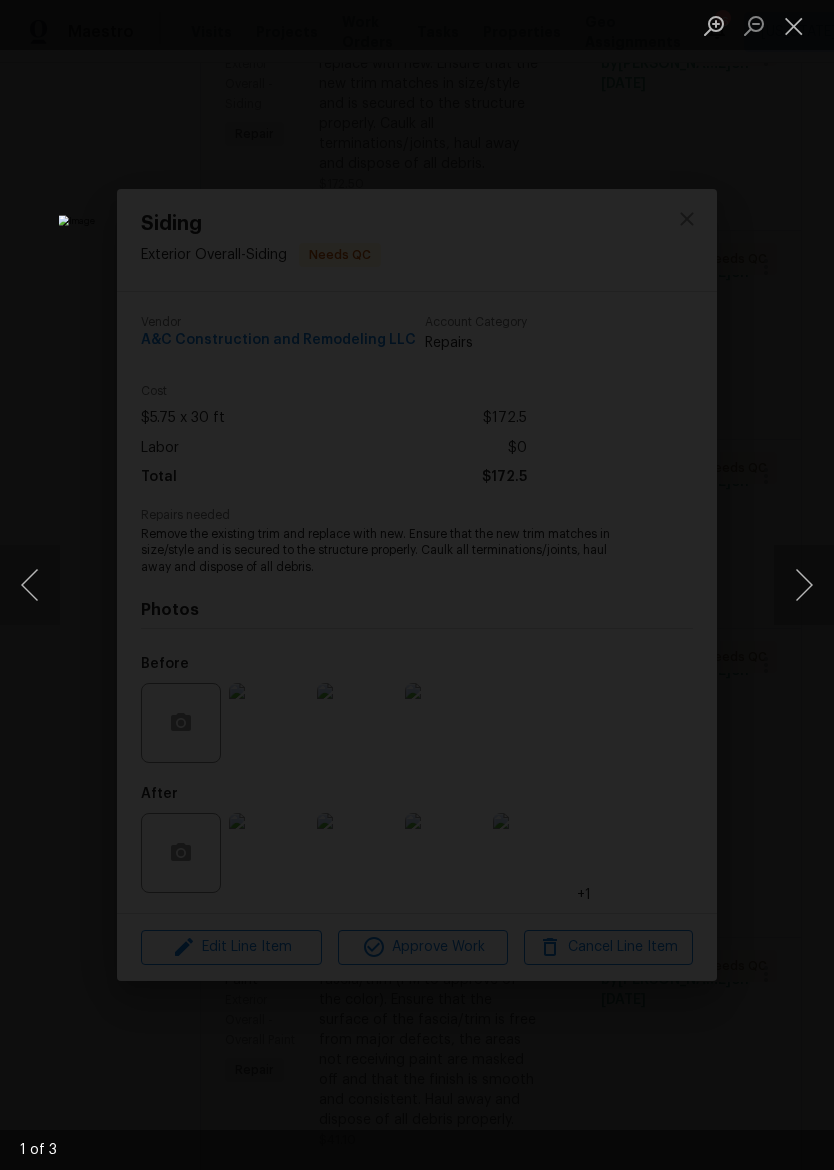 click at bounding box center (804, 585) 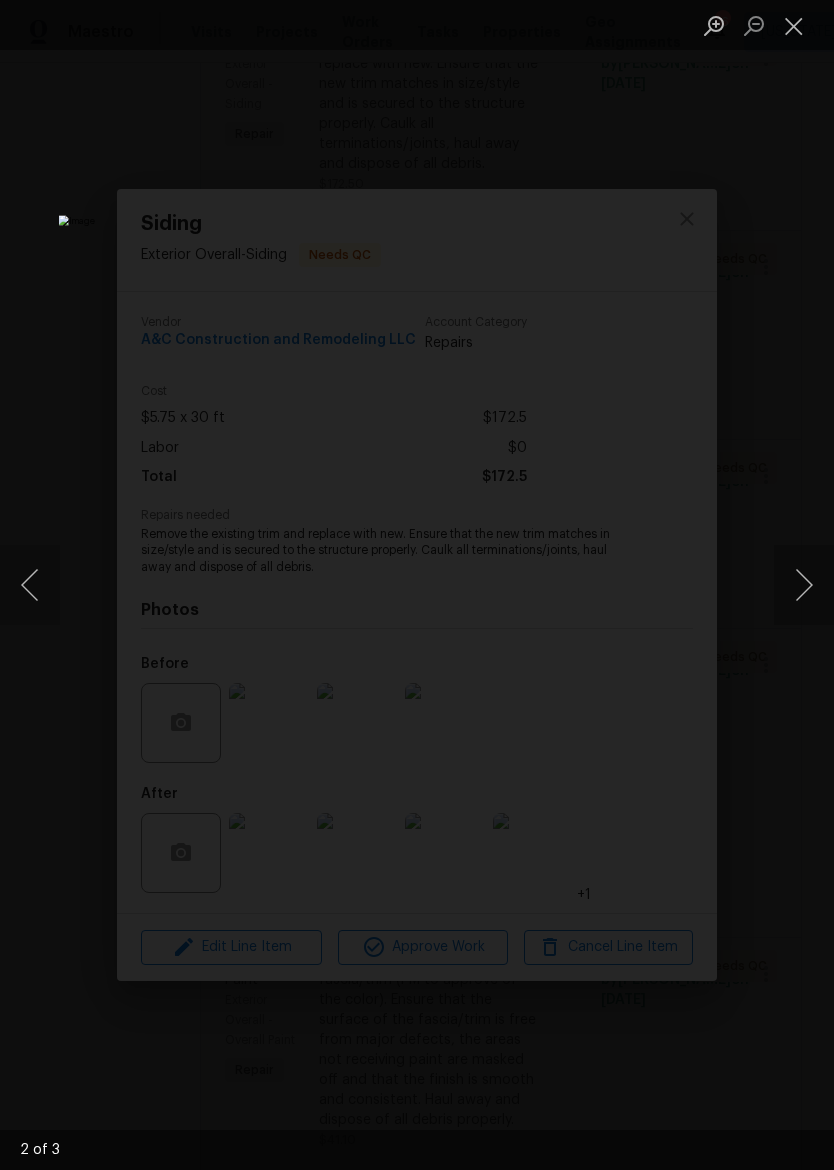 click at bounding box center (804, 585) 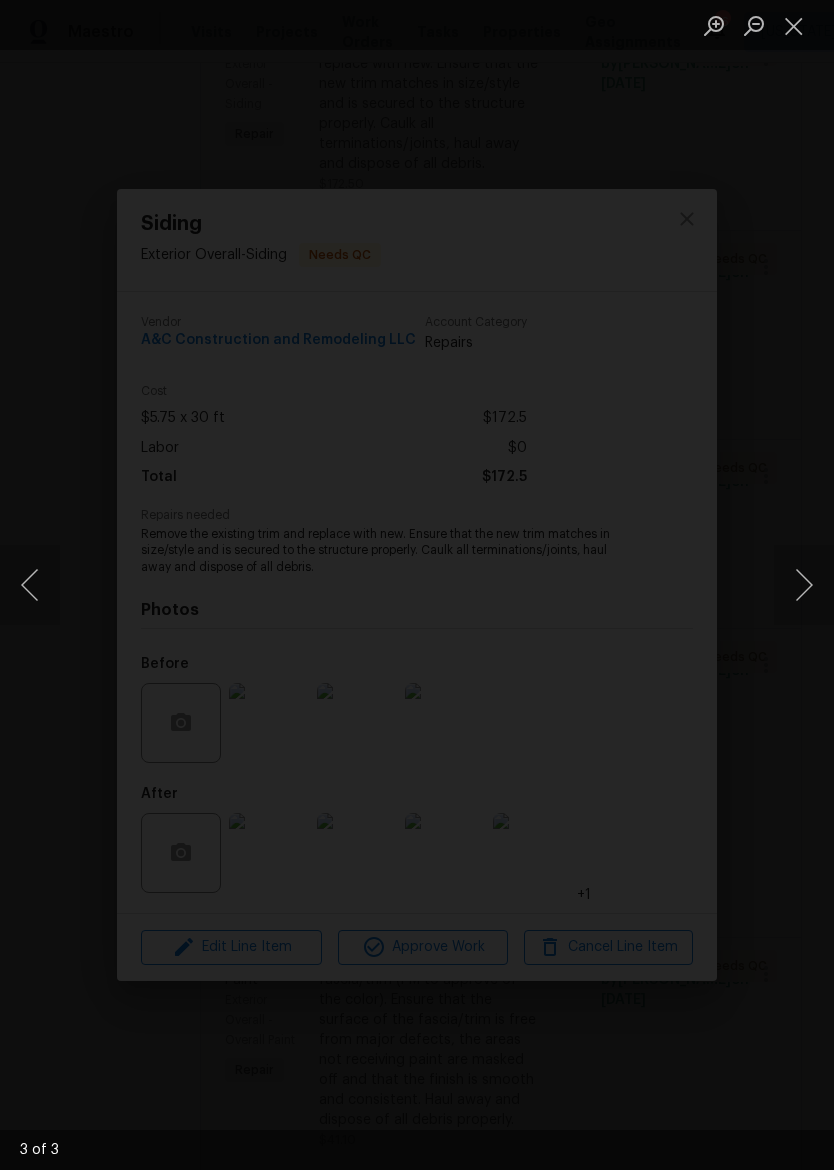 click at bounding box center [794, 25] 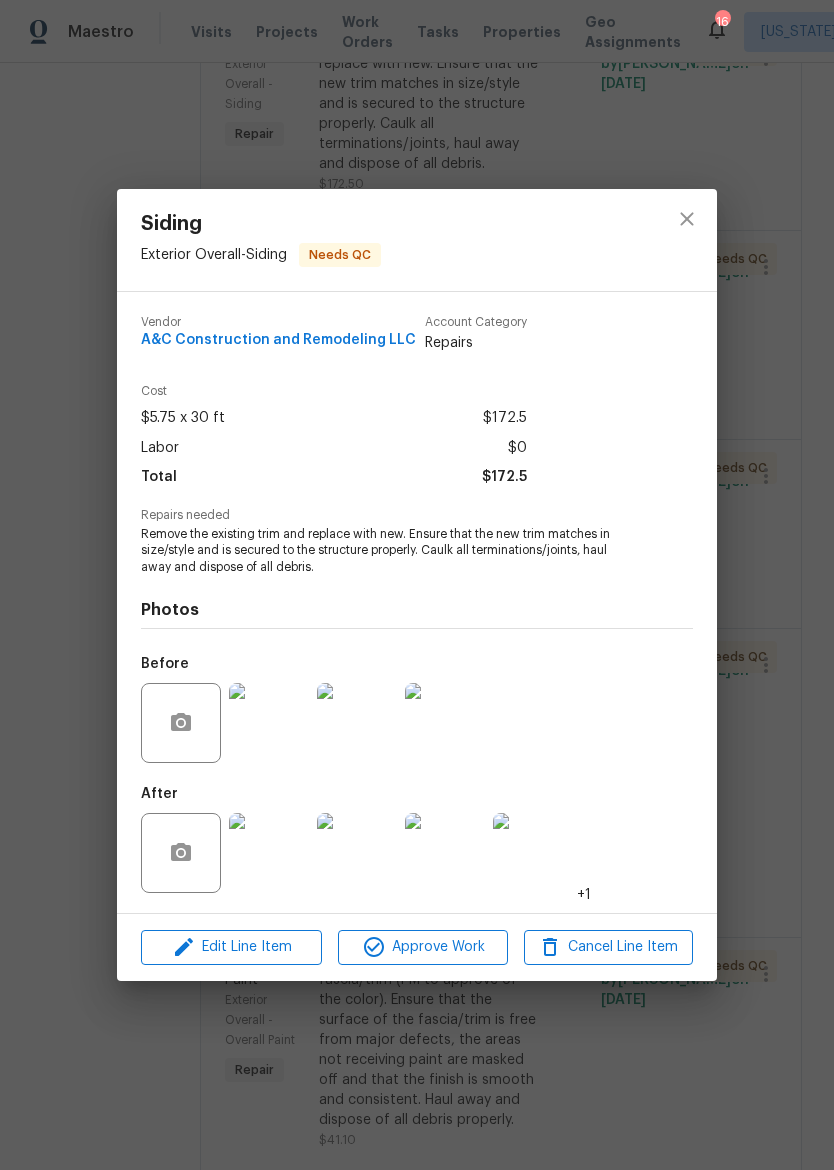 click at bounding box center [269, 853] 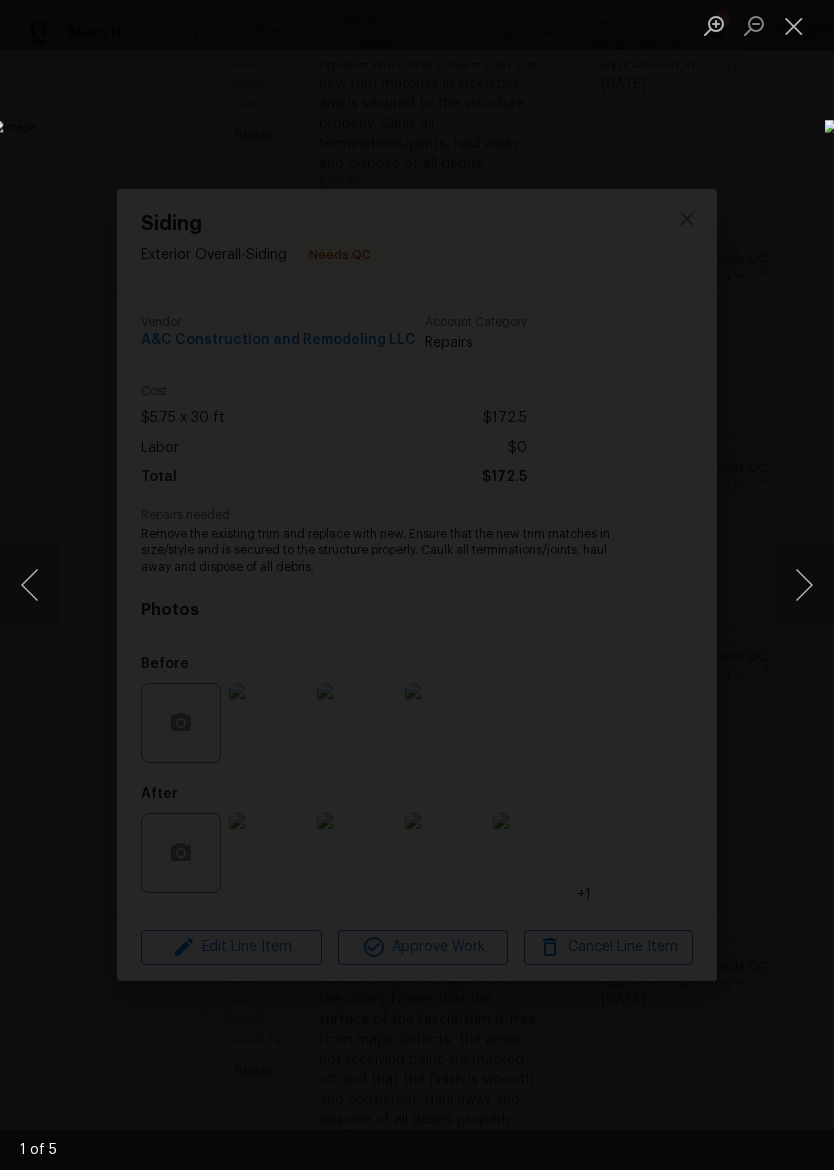 click at bounding box center (804, 585) 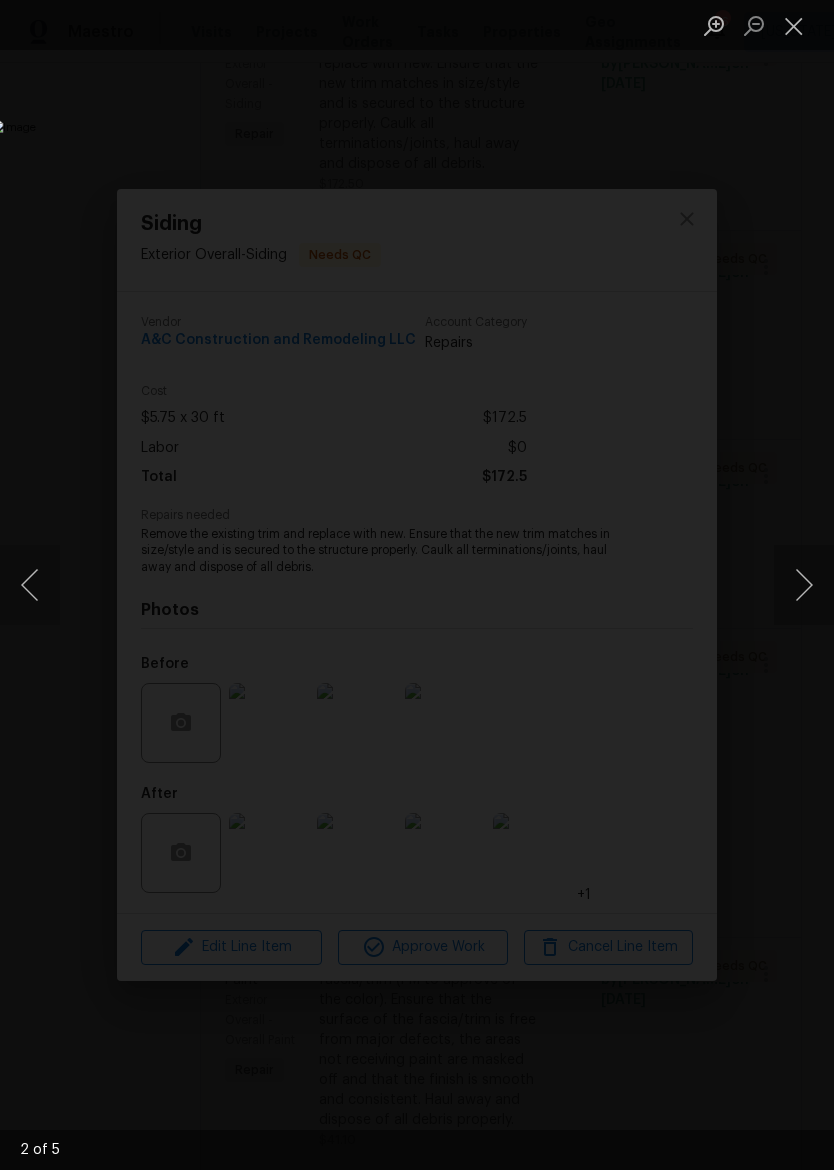 click at bounding box center (804, 585) 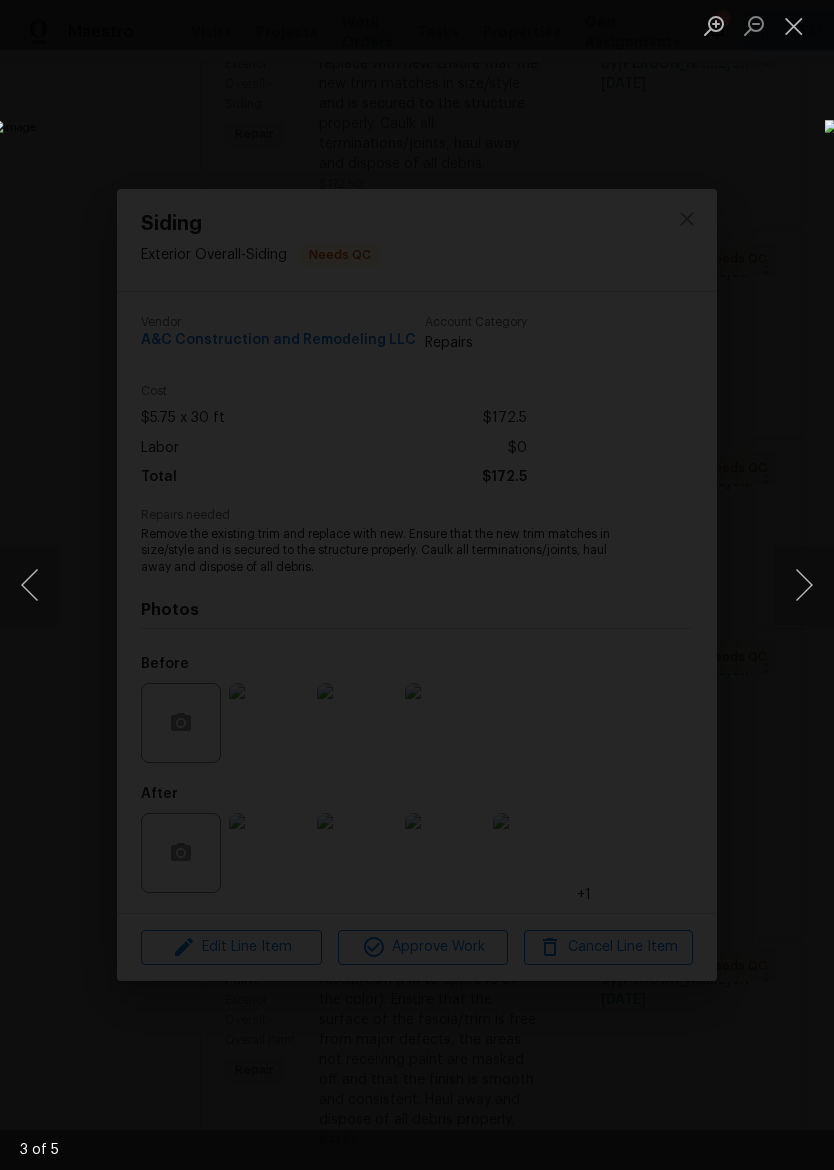 click at bounding box center [804, 585] 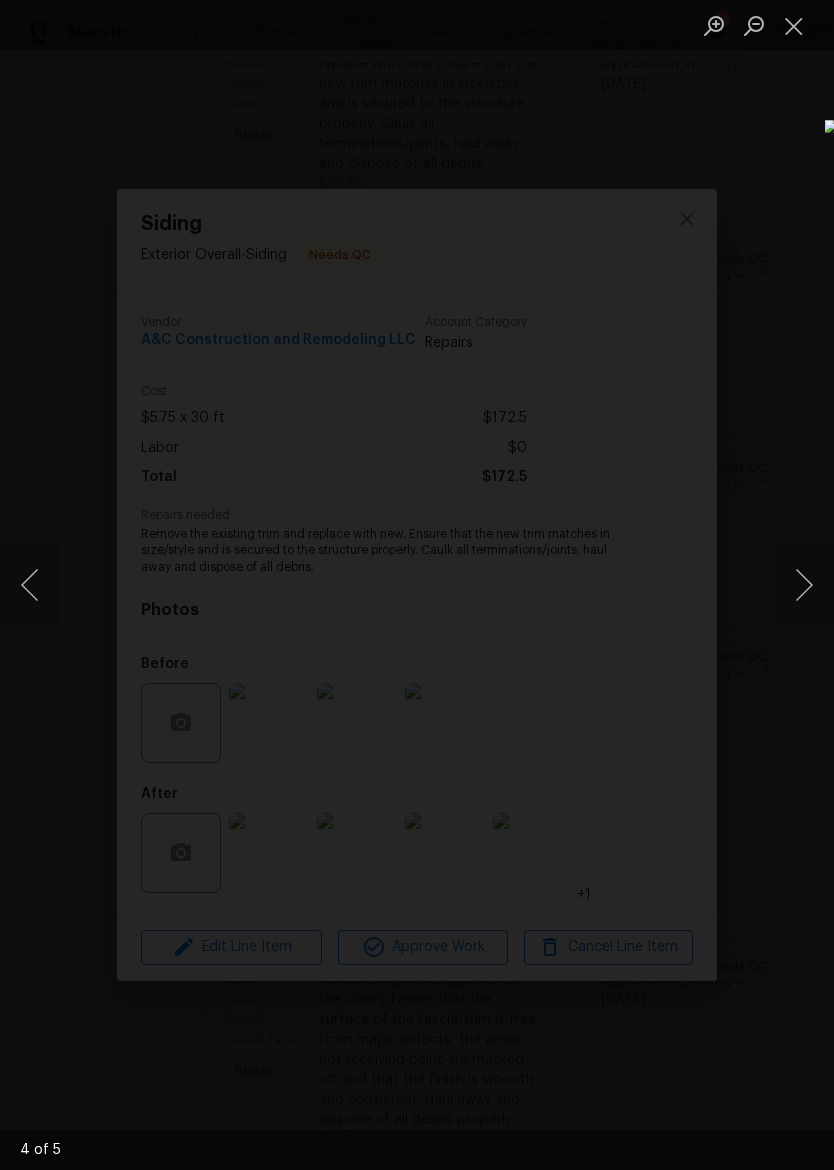 click at bounding box center [804, 585] 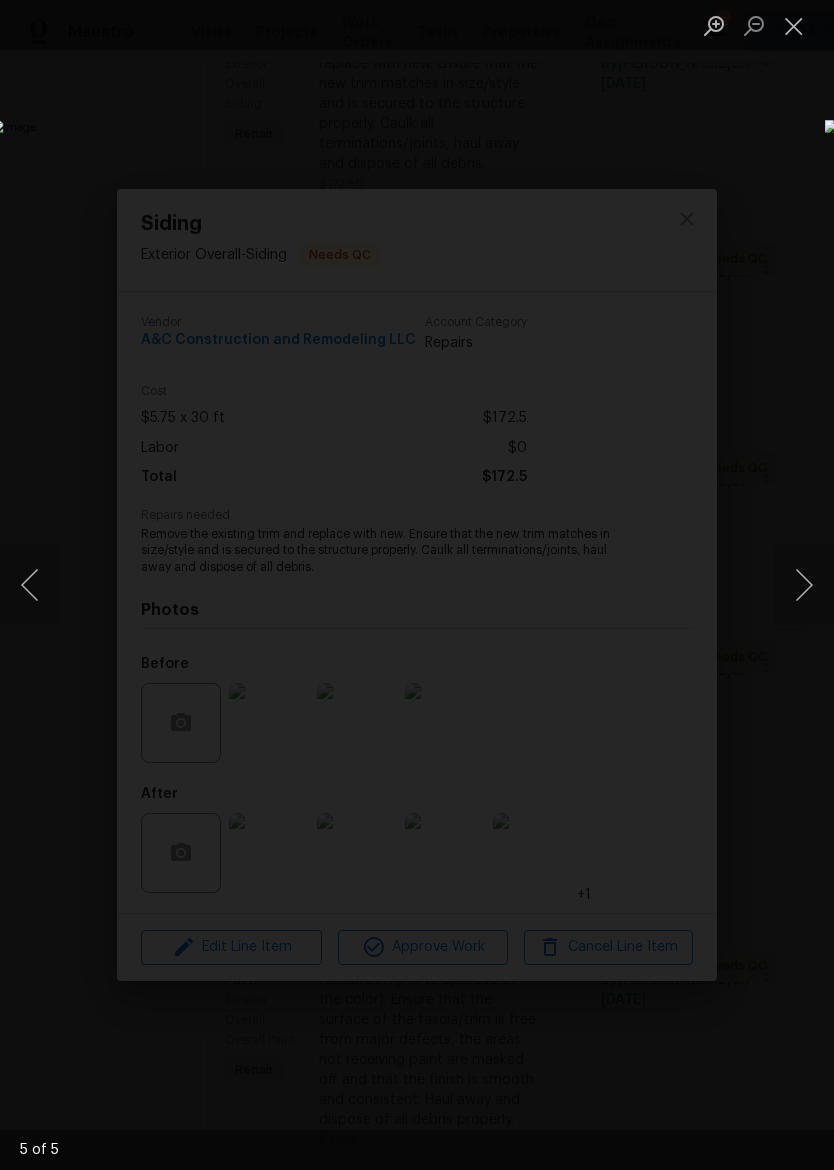 click at bounding box center [804, 585] 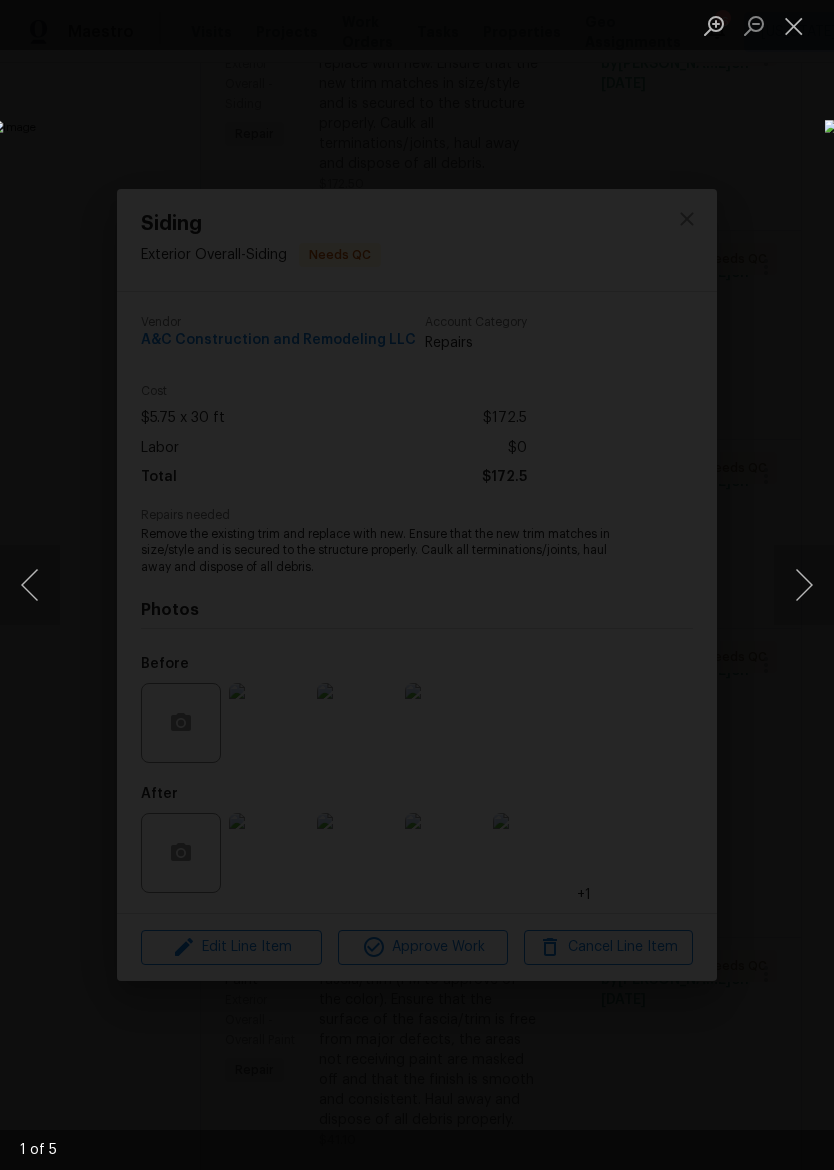 click at bounding box center (804, 585) 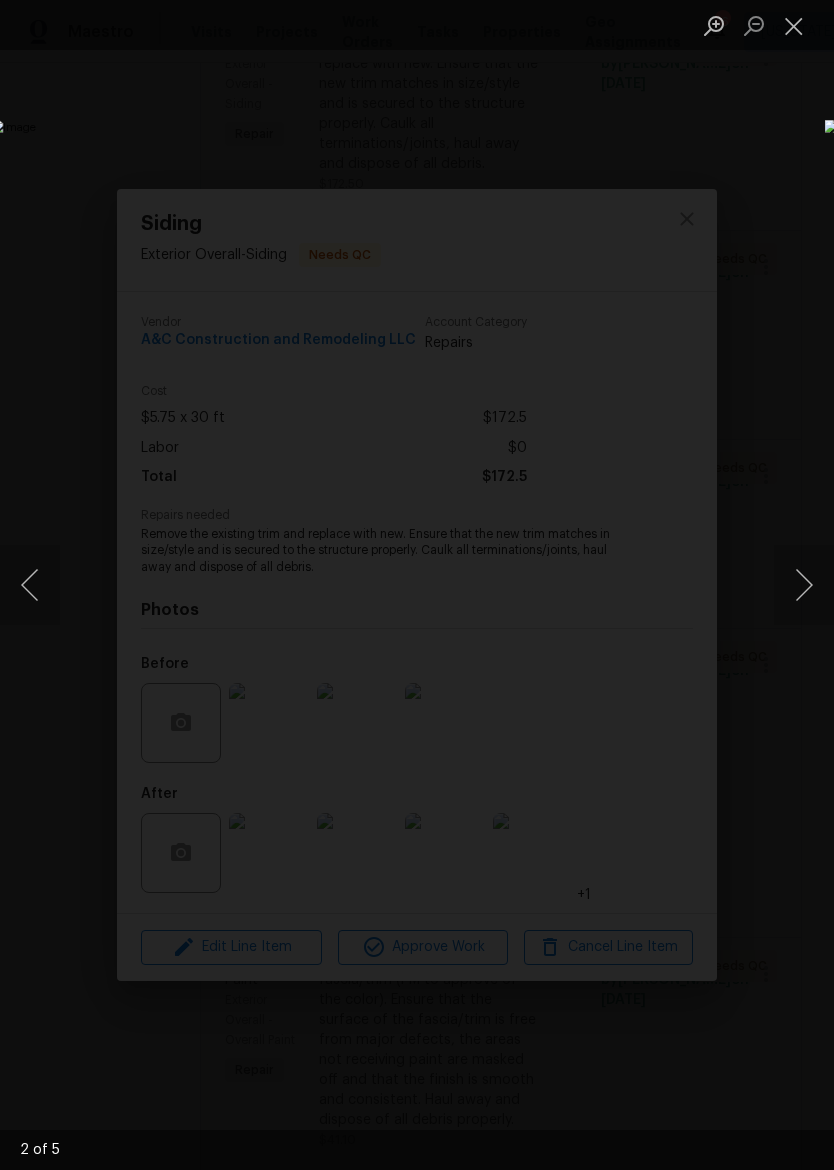 click at bounding box center [794, 25] 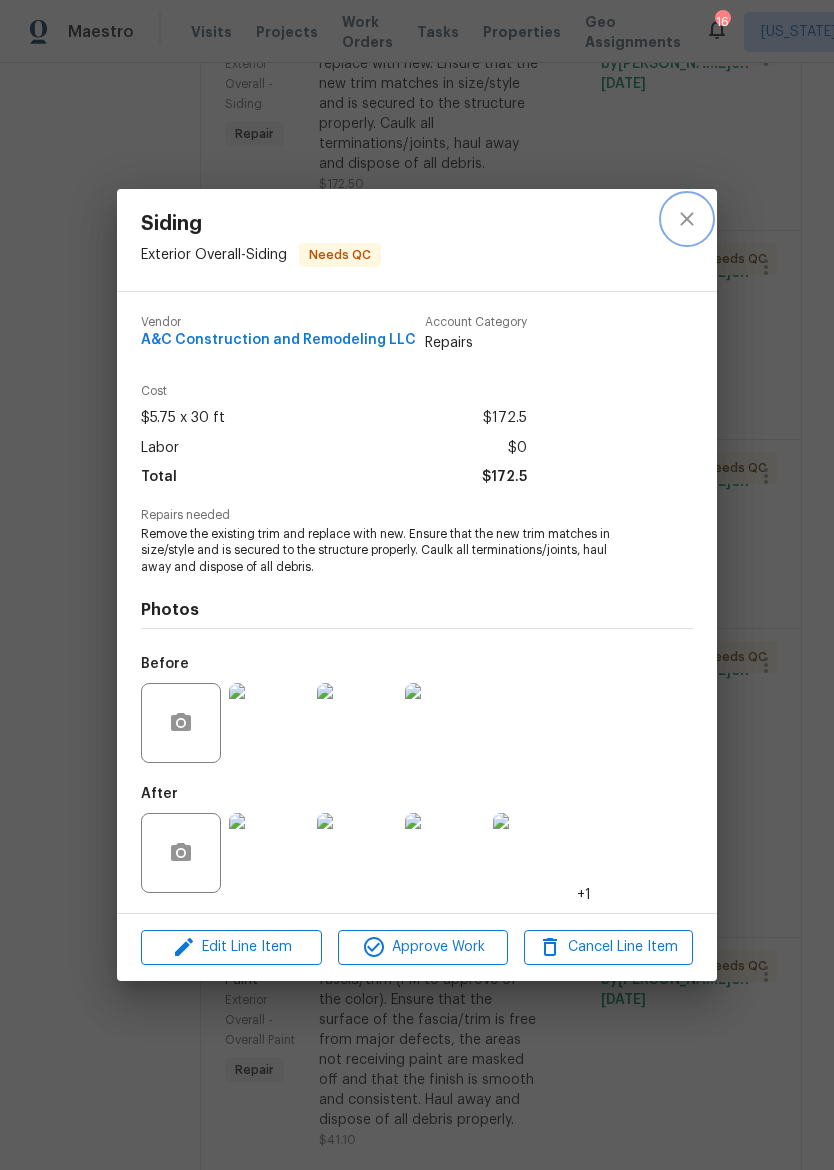 click at bounding box center (687, 219) 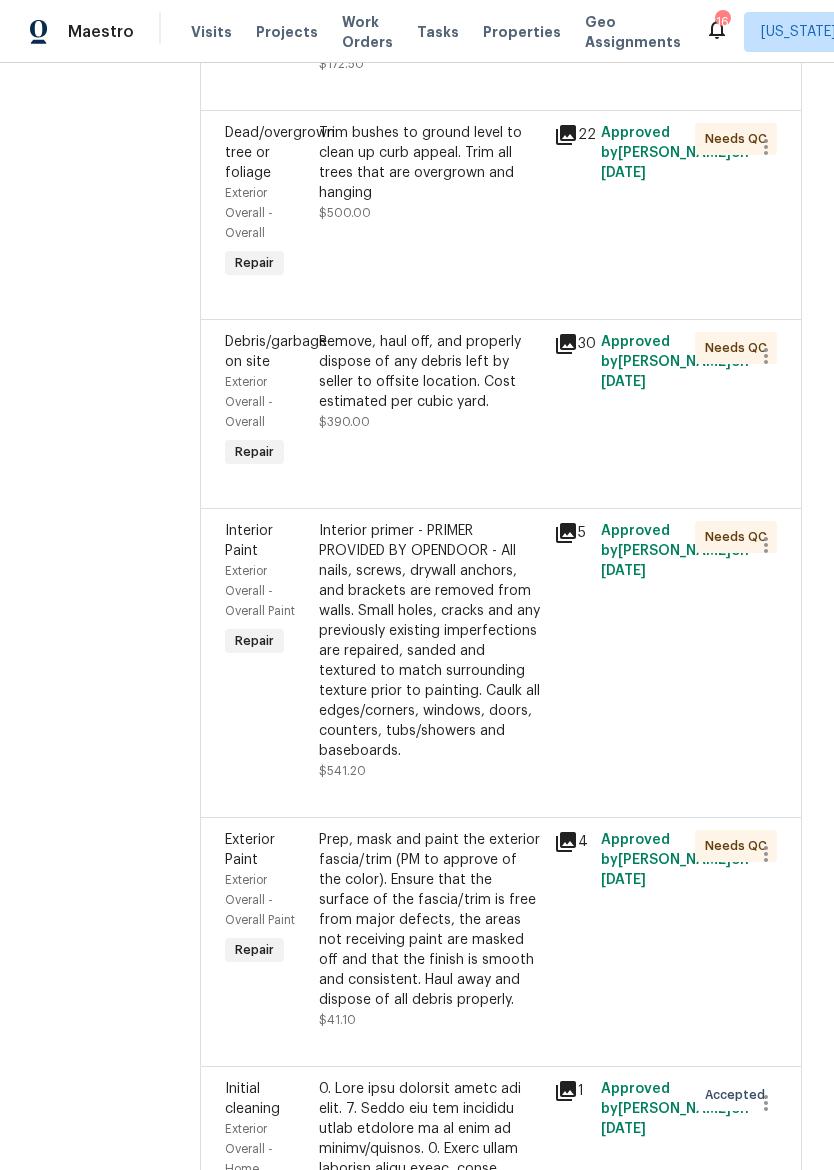 scroll, scrollTop: 2598, scrollLeft: 0, axis: vertical 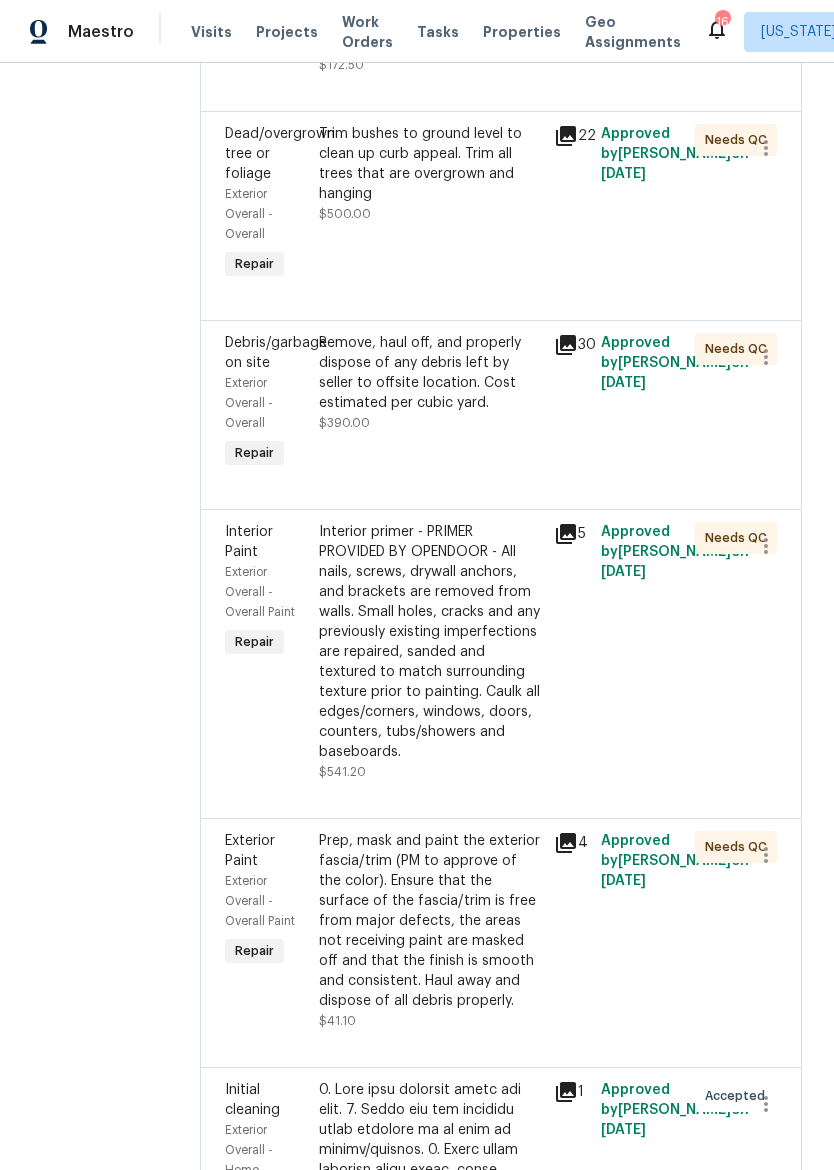 click on "Remove, haul off, and properly dispose of any debris left by seller to offsite location. Cost estimated per cubic yard." at bounding box center (430, 373) 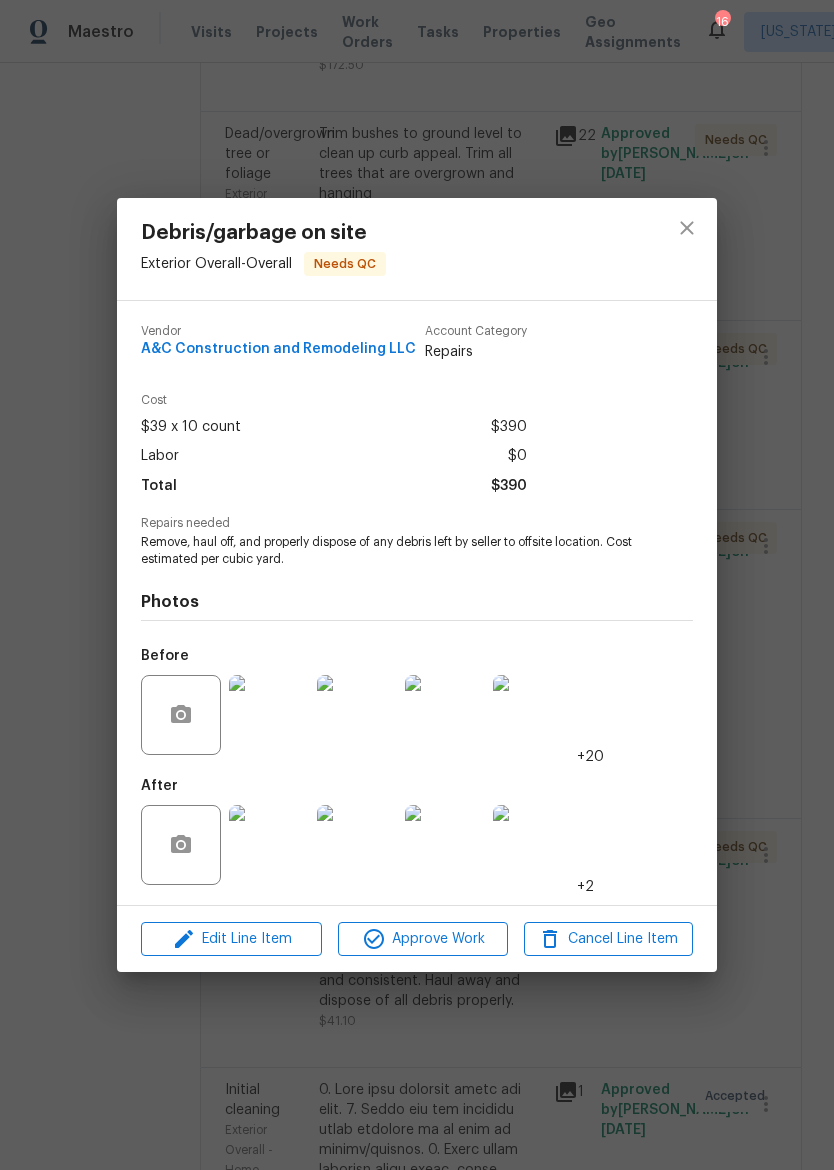 click at bounding box center (269, 715) 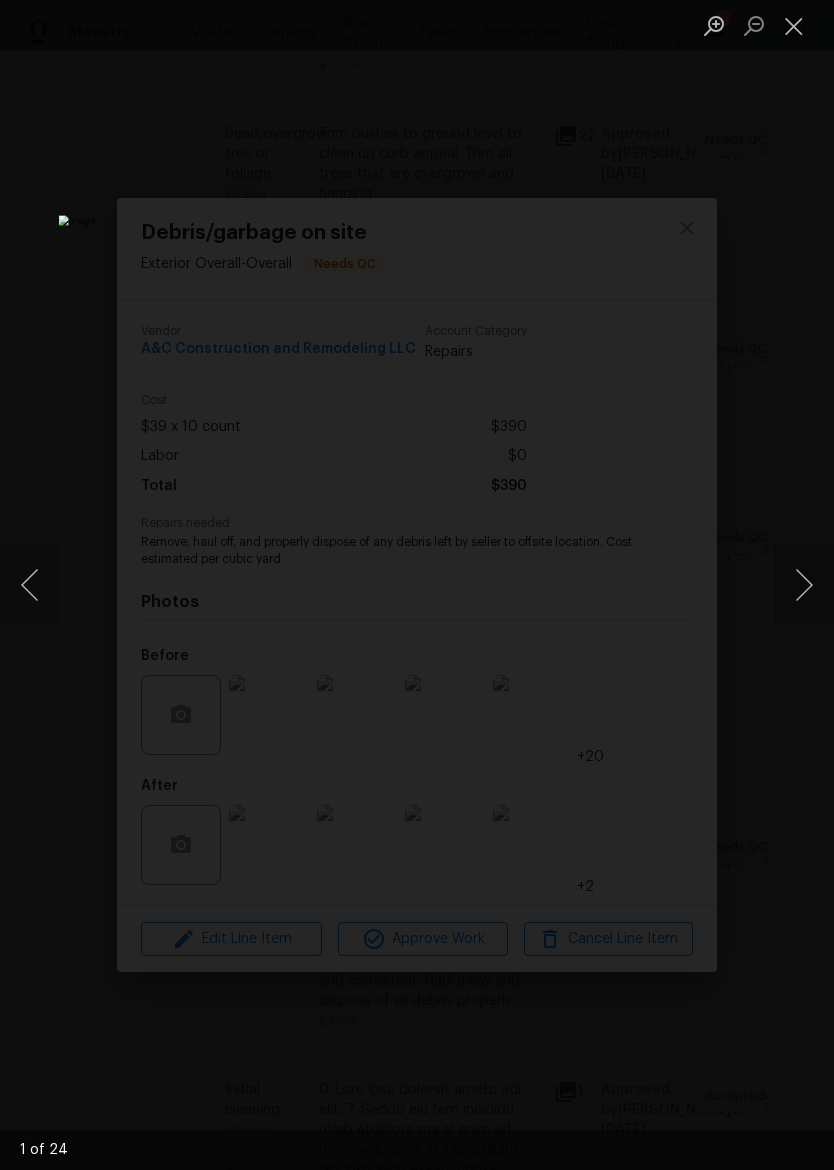 click at bounding box center [804, 585] 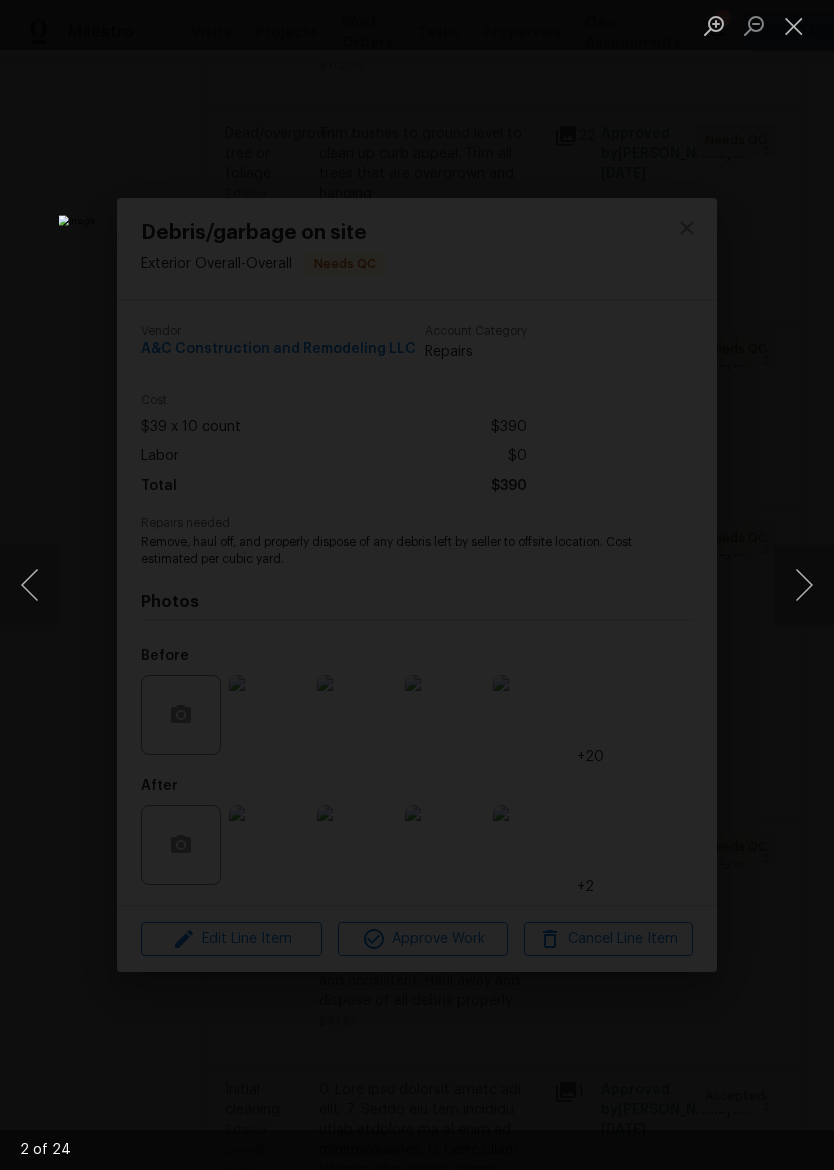 click at bounding box center (804, 585) 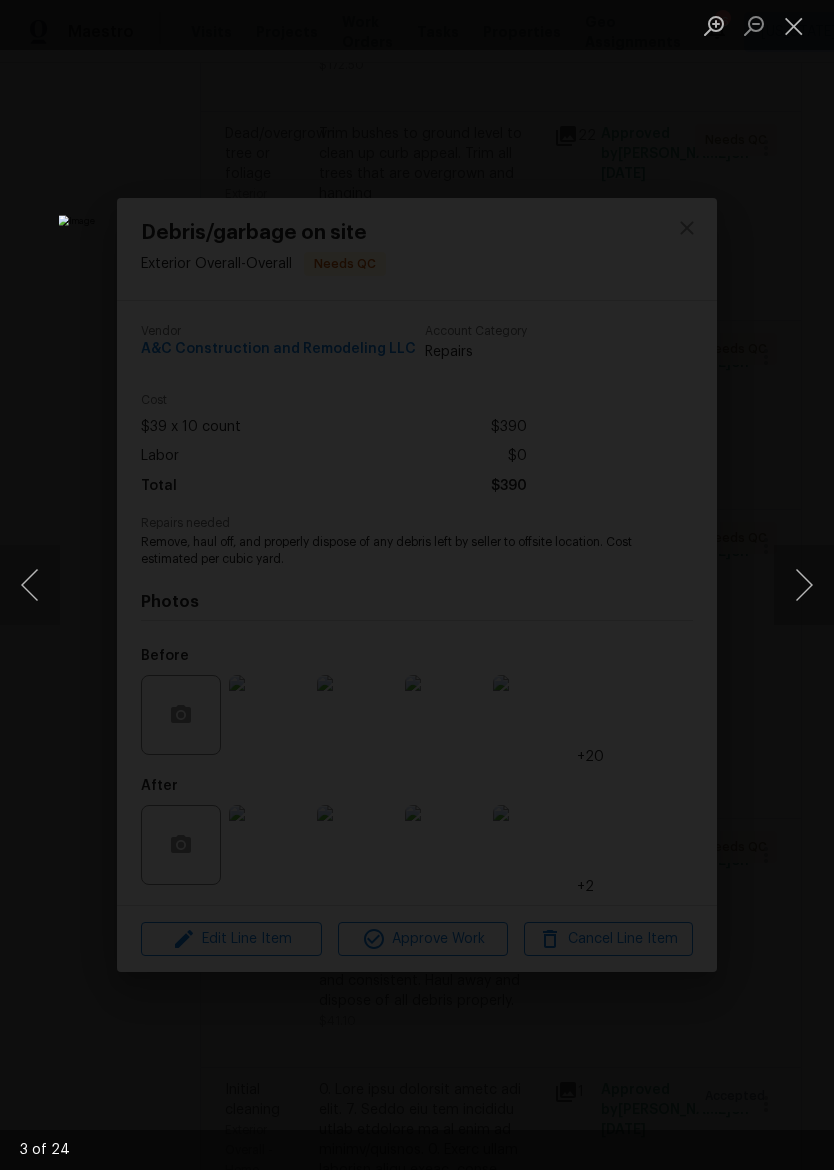 click at bounding box center (804, 585) 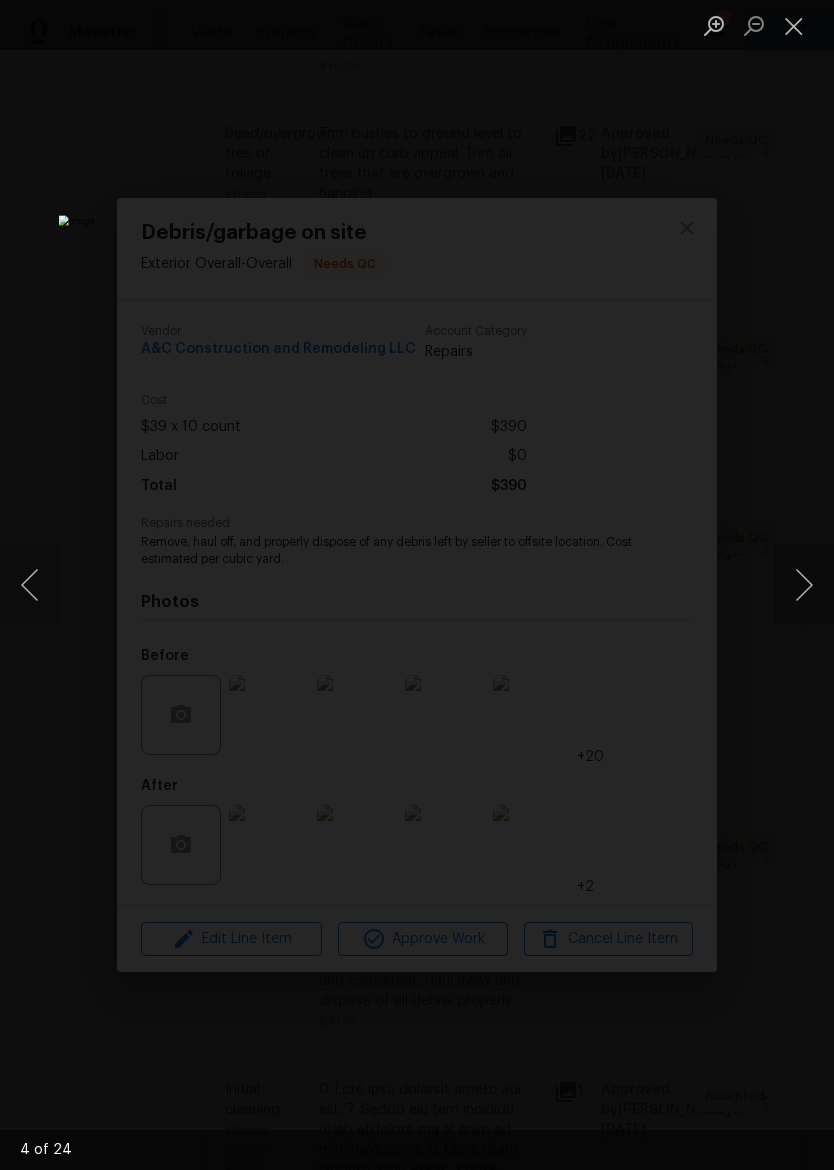 click at bounding box center (804, 585) 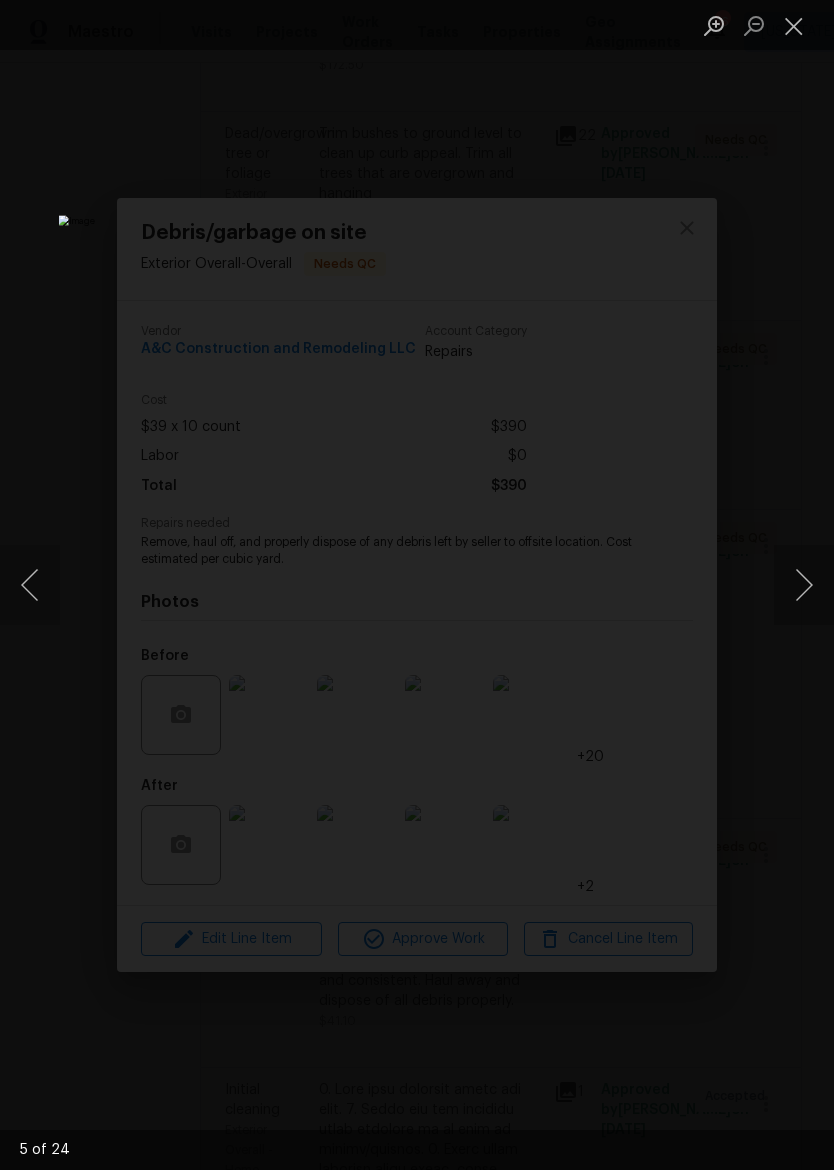 click at bounding box center [804, 585] 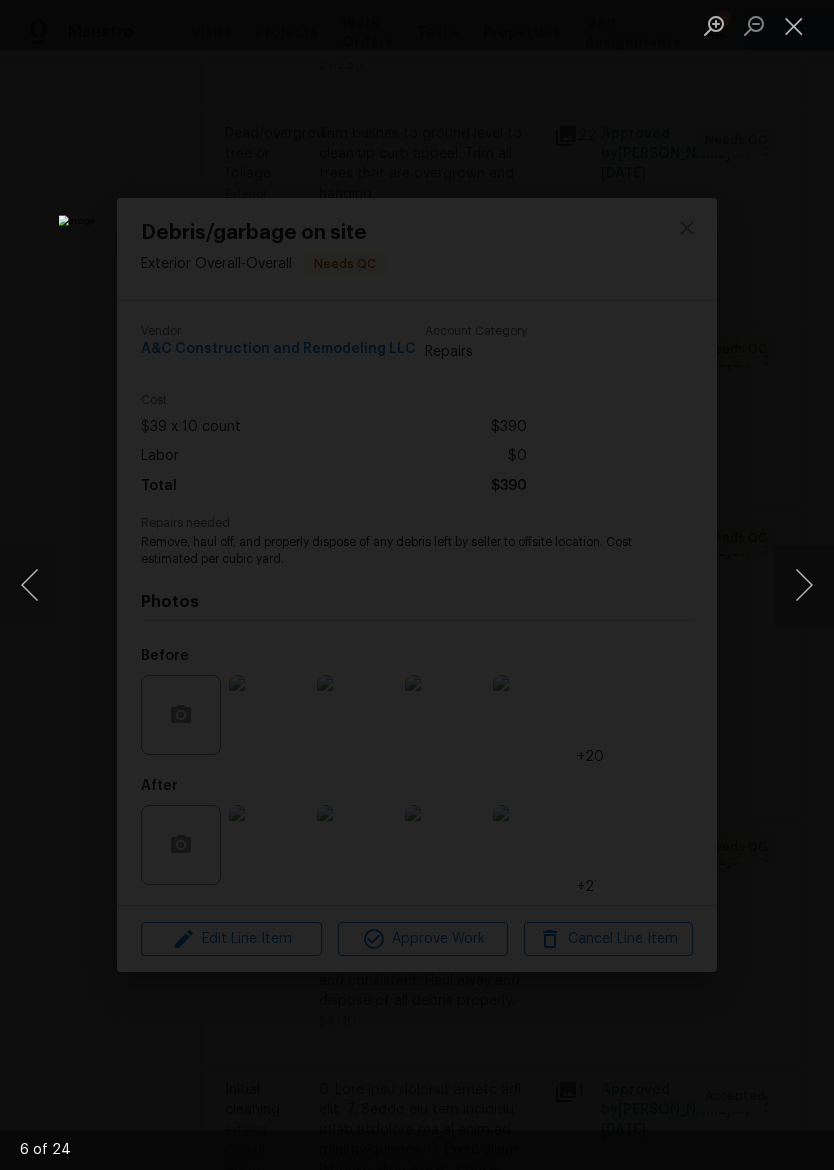 click at bounding box center (804, 585) 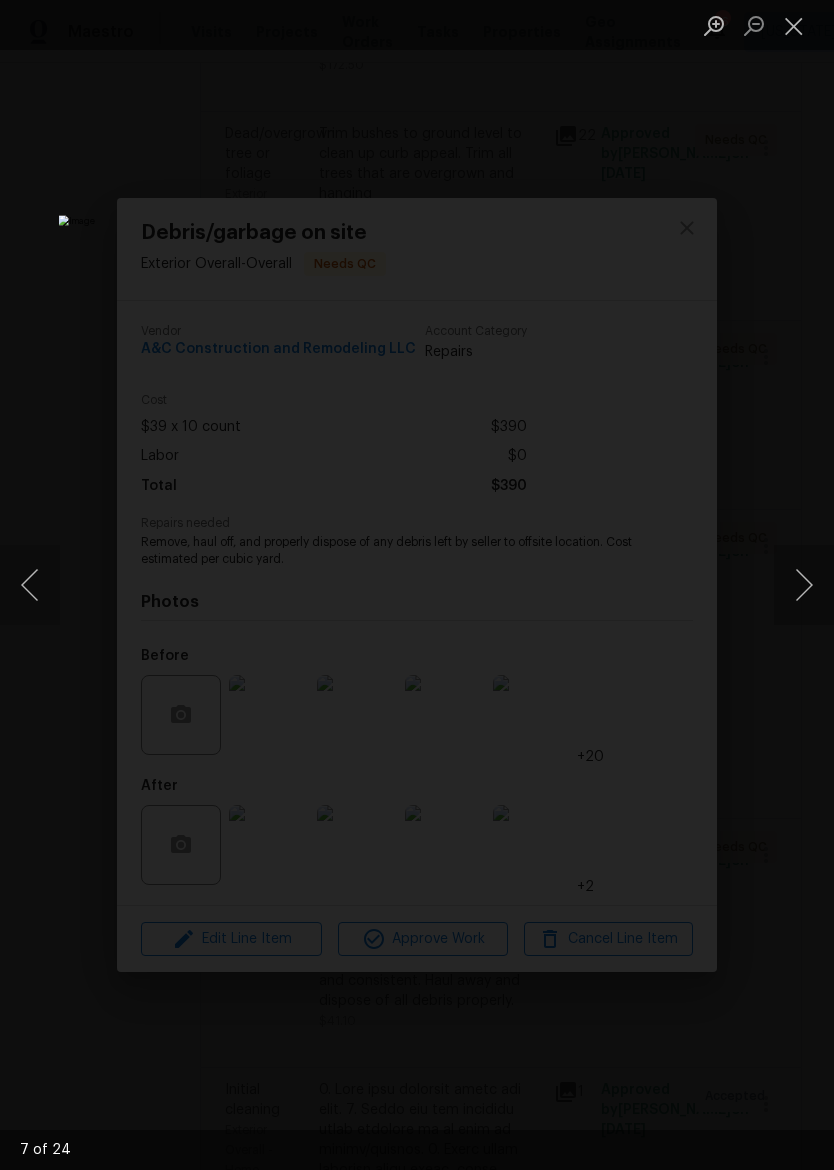 click at bounding box center [804, 585] 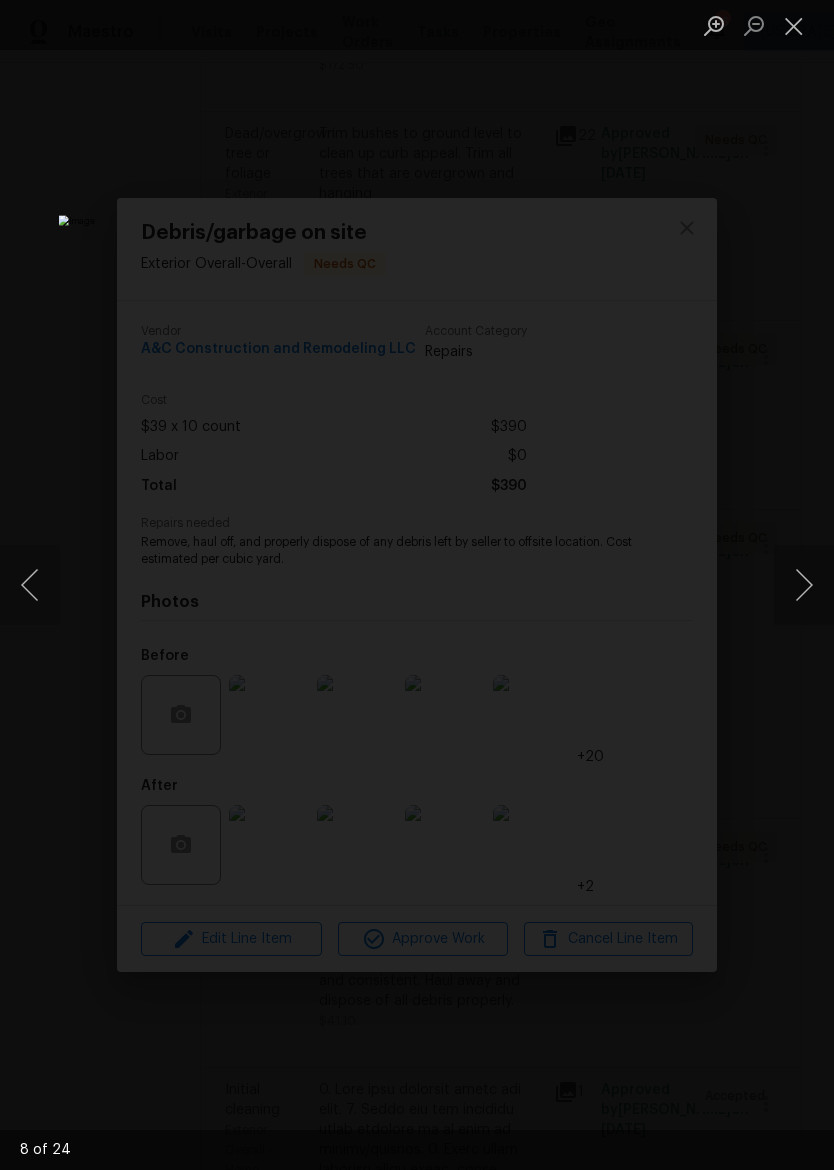 click at bounding box center [804, 585] 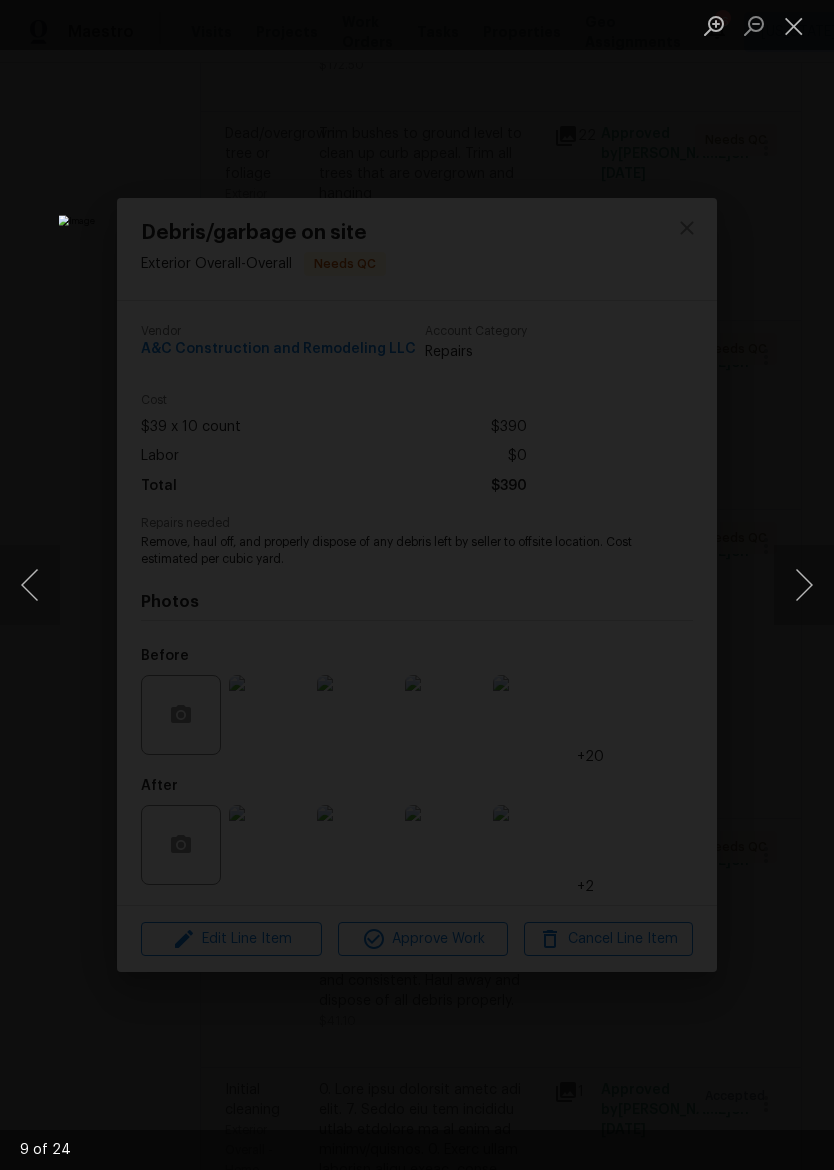 click at bounding box center (804, 585) 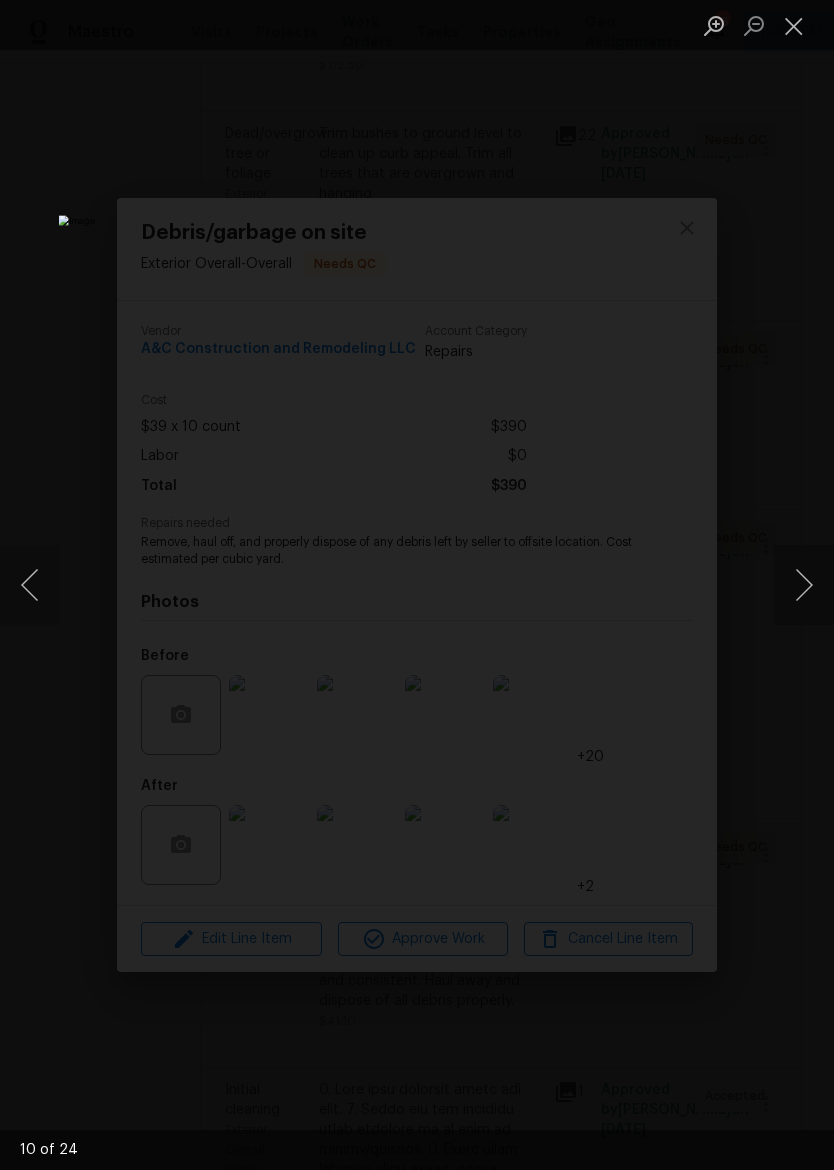 click at bounding box center [804, 585] 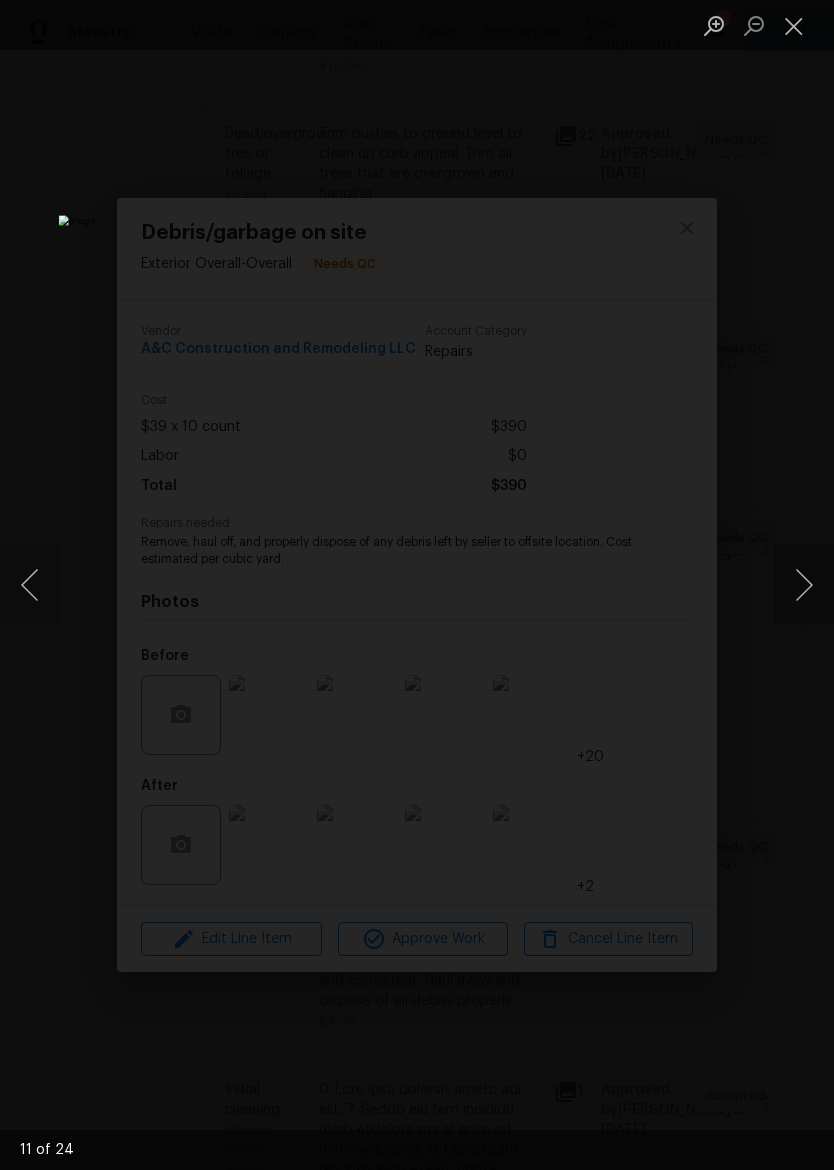 click at bounding box center (804, 585) 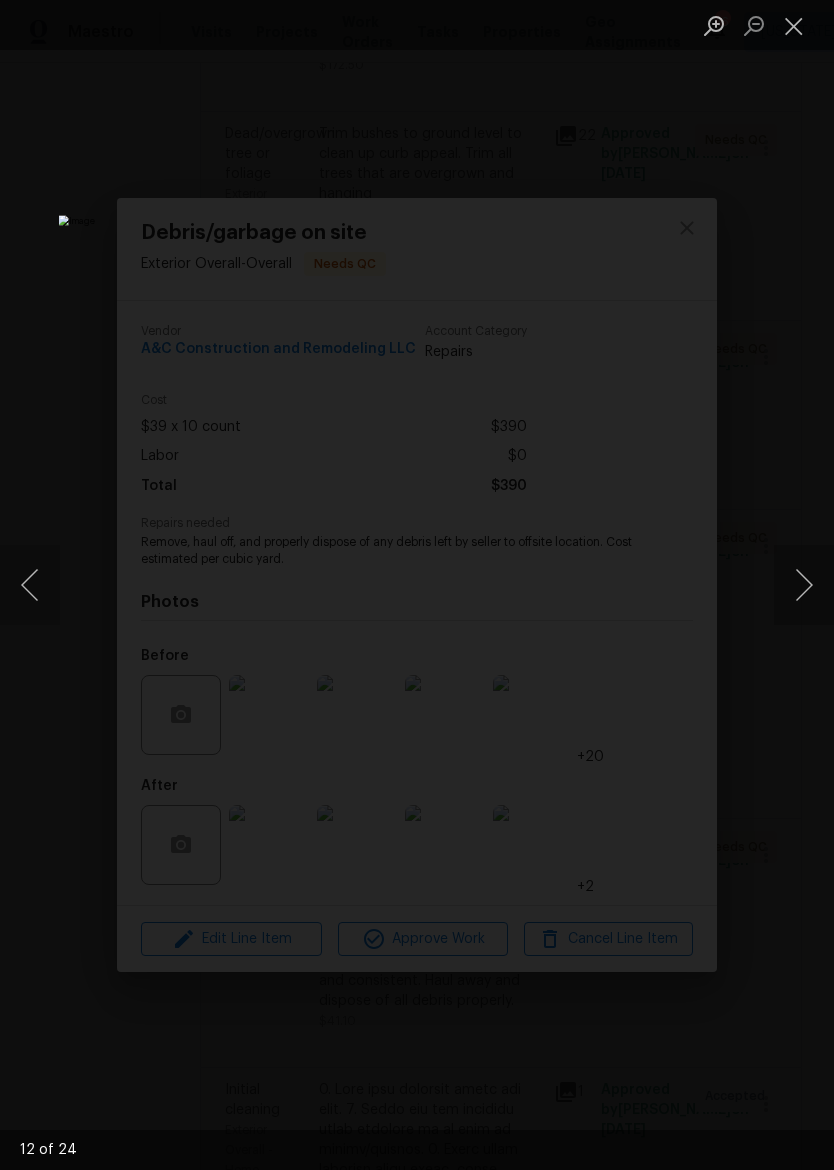 click at bounding box center [804, 585] 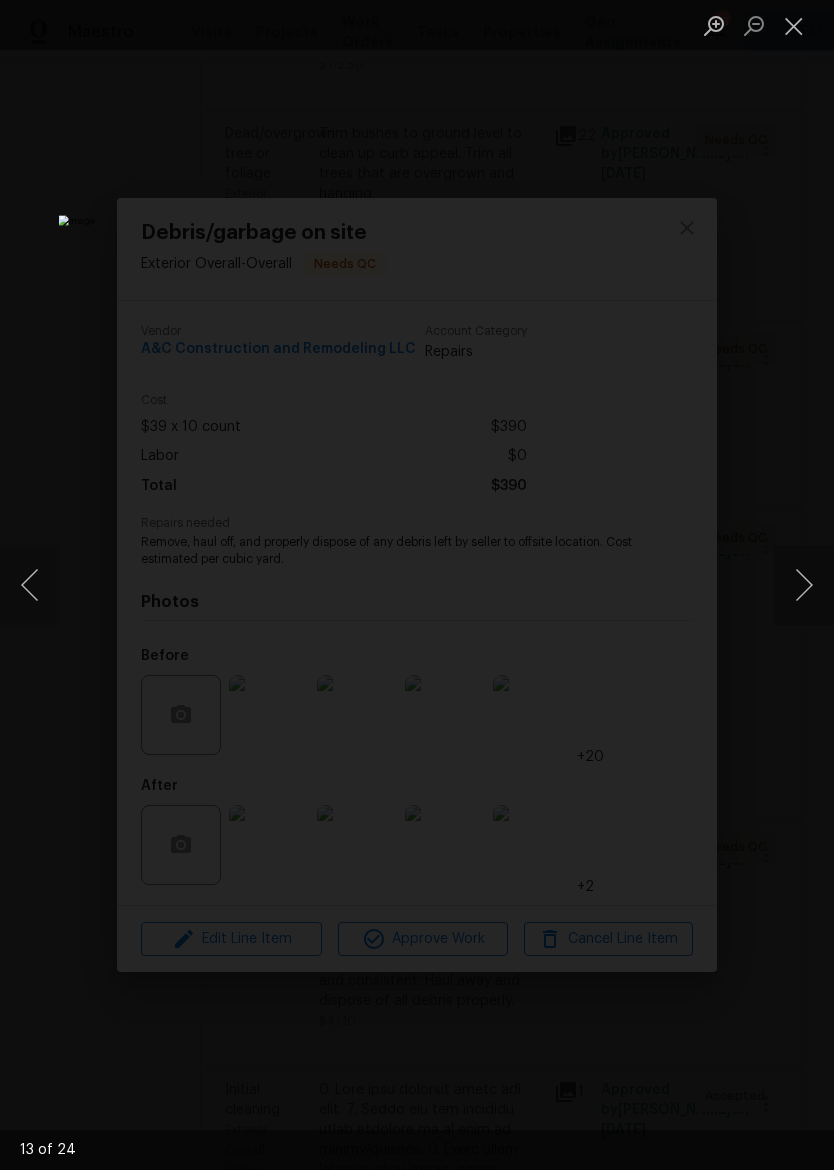 click at bounding box center (804, 585) 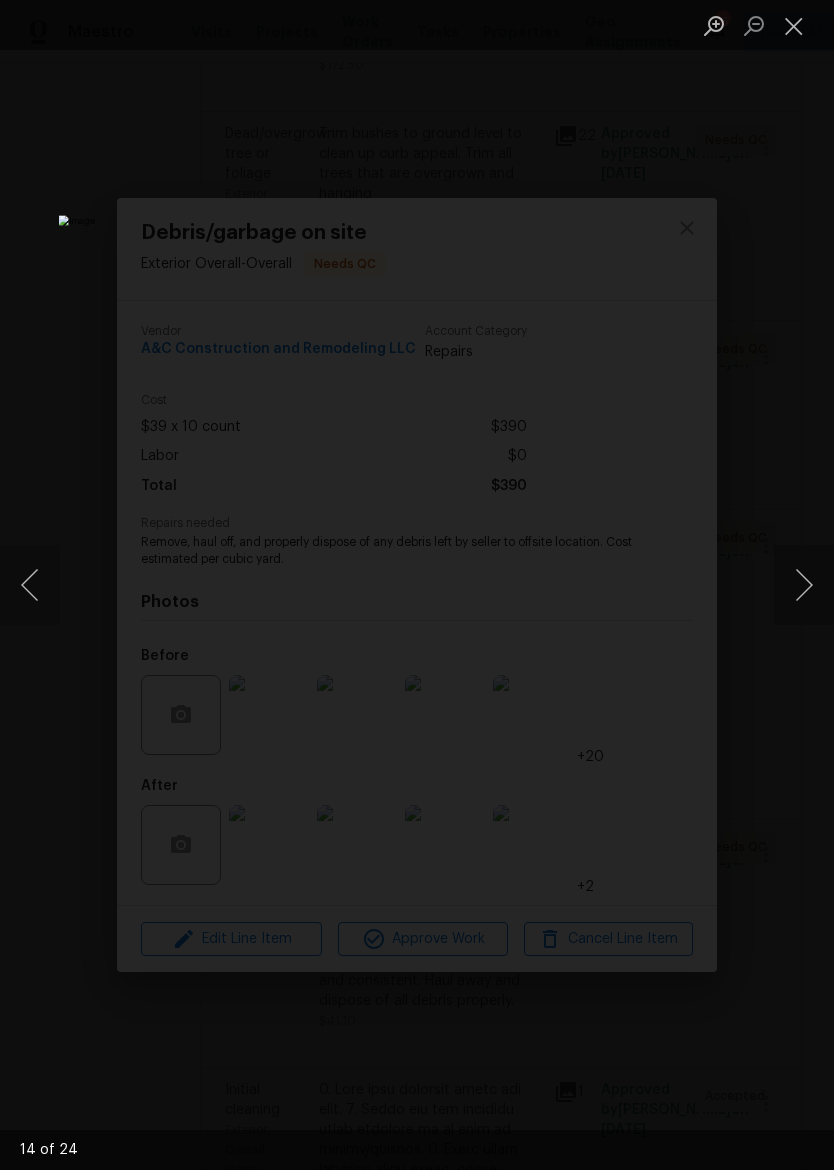 click at bounding box center (804, 585) 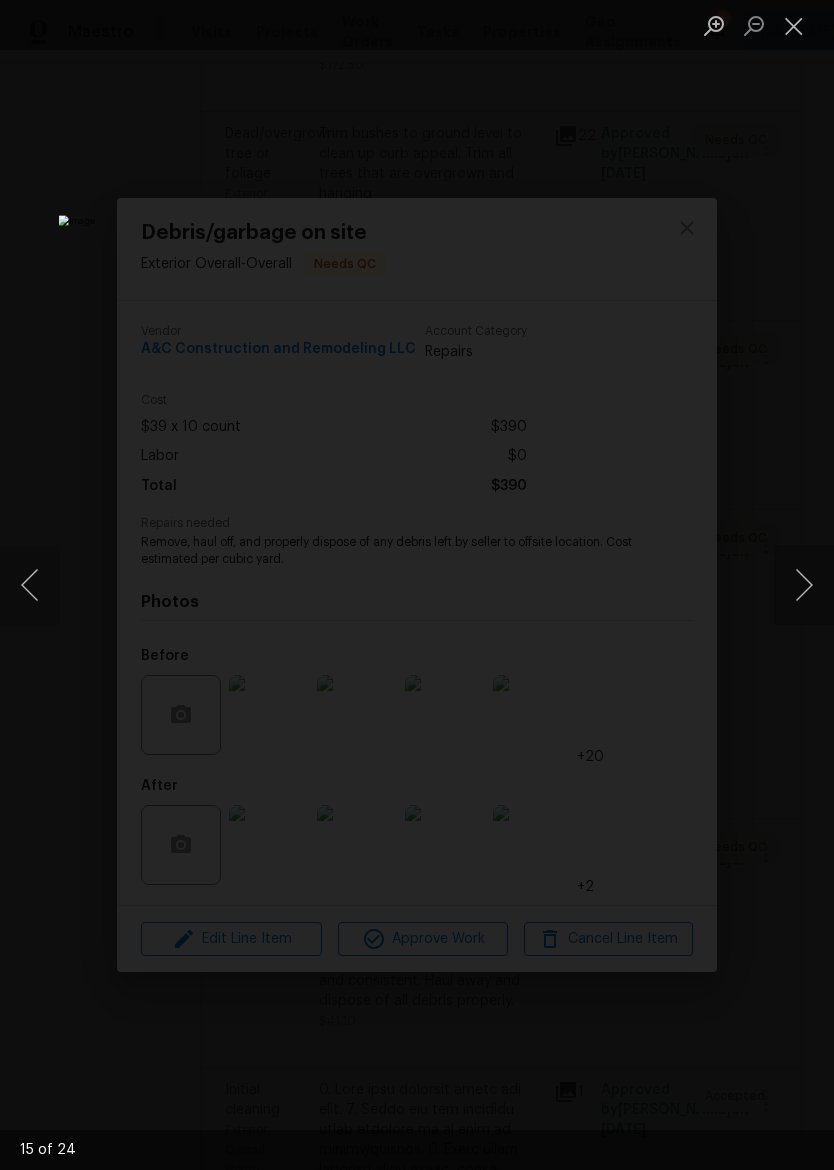 click at bounding box center (794, 25) 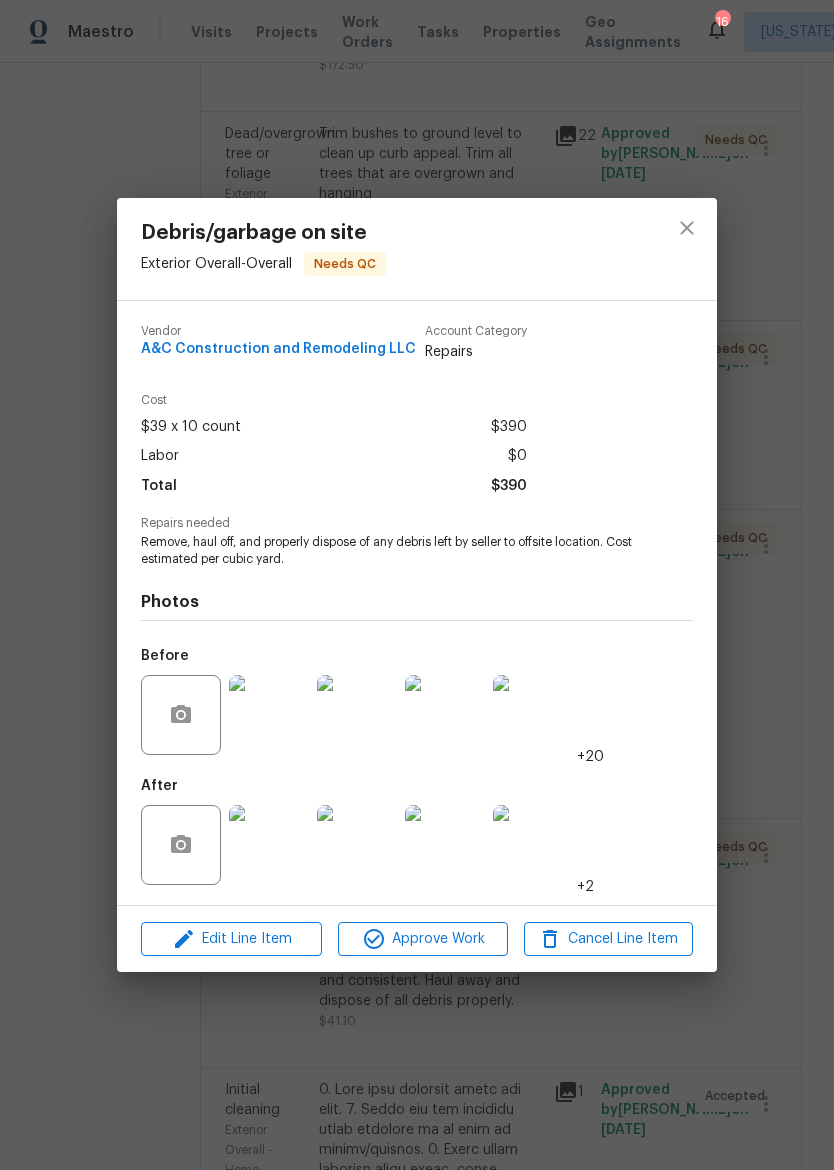 click at bounding box center [269, 845] 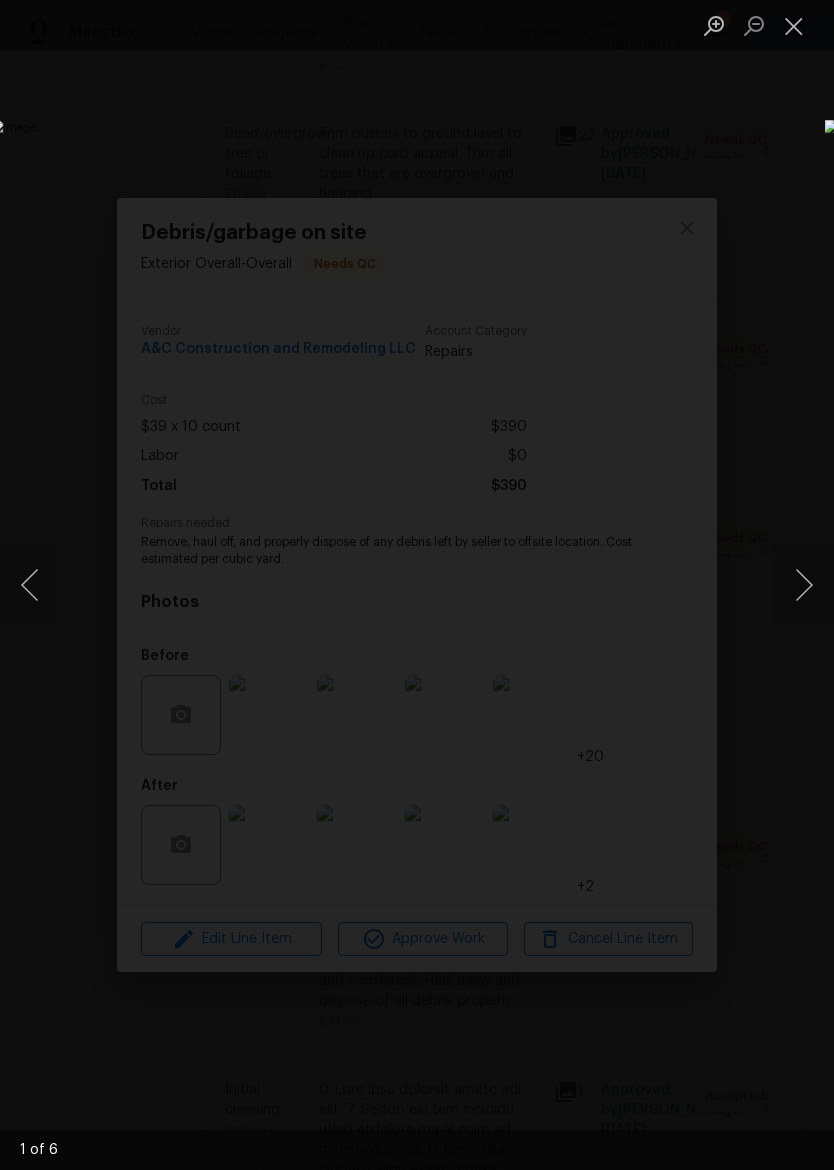 click at bounding box center (804, 585) 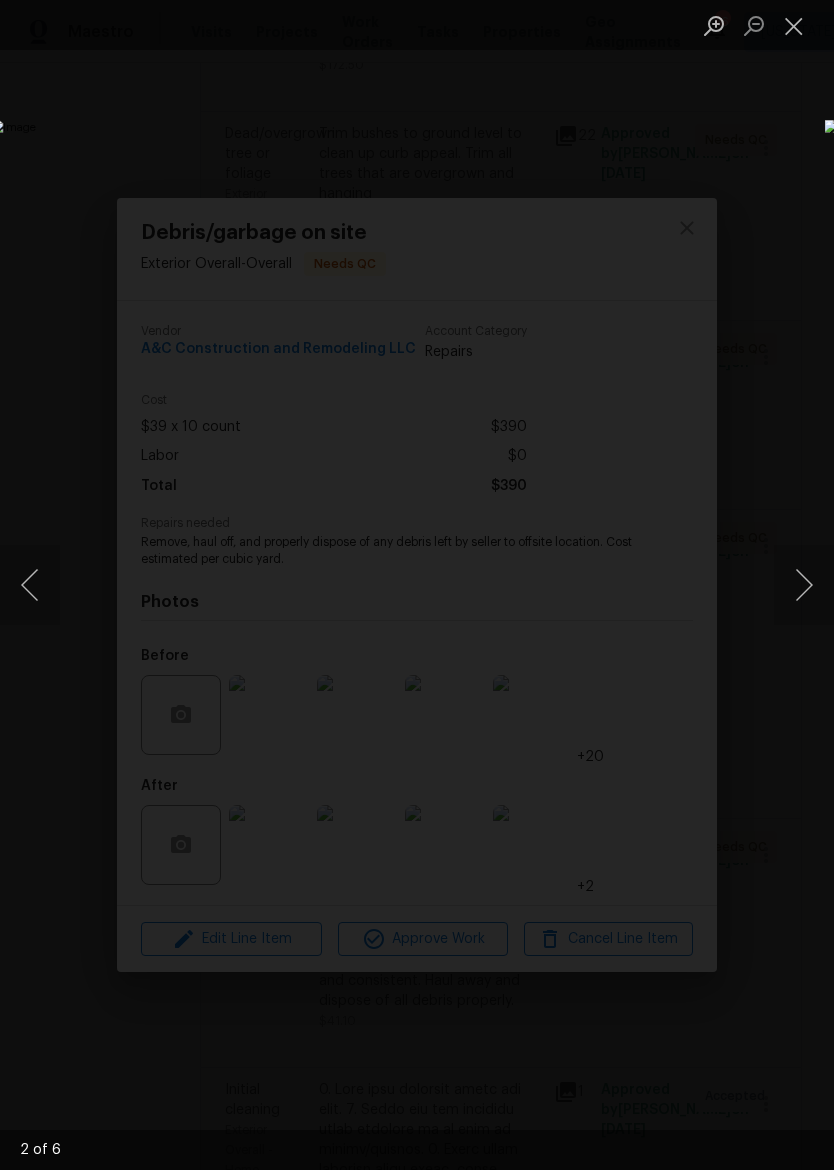 click at bounding box center (804, 585) 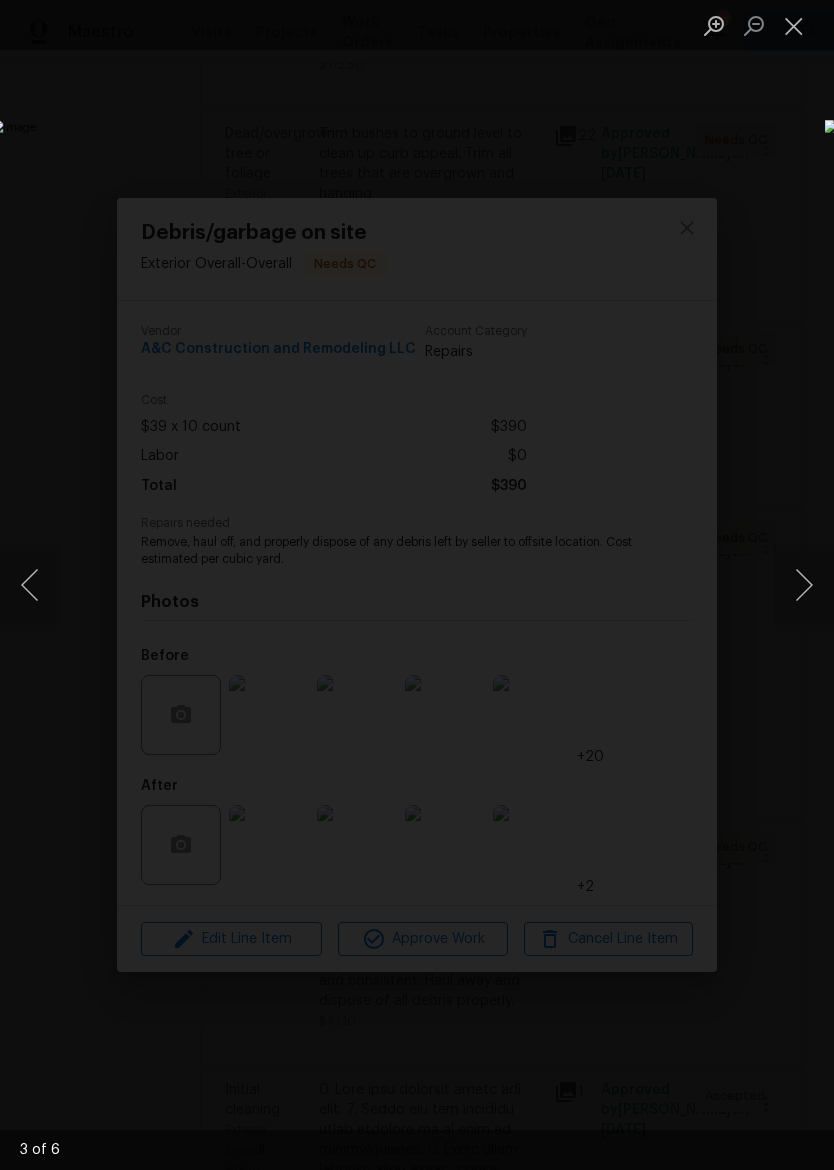 click at bounding box center [804, 585] 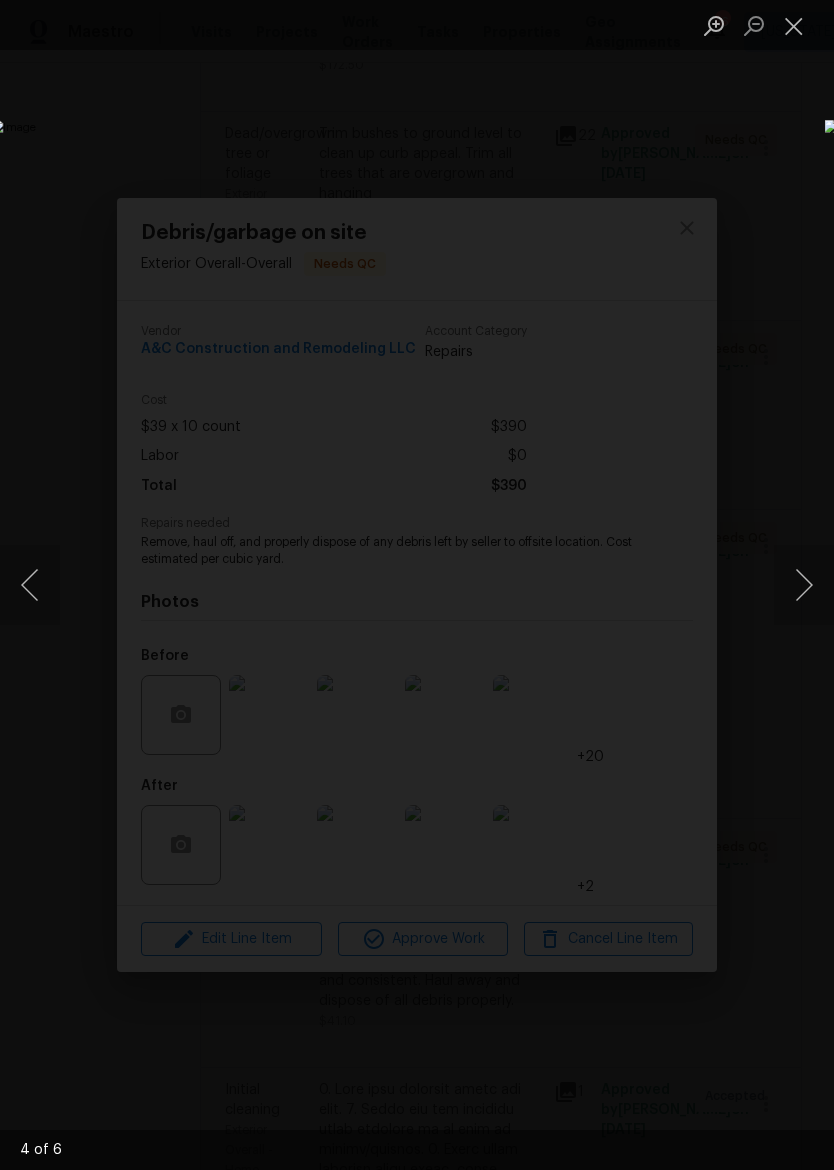 click at bounding box center (804, 585) 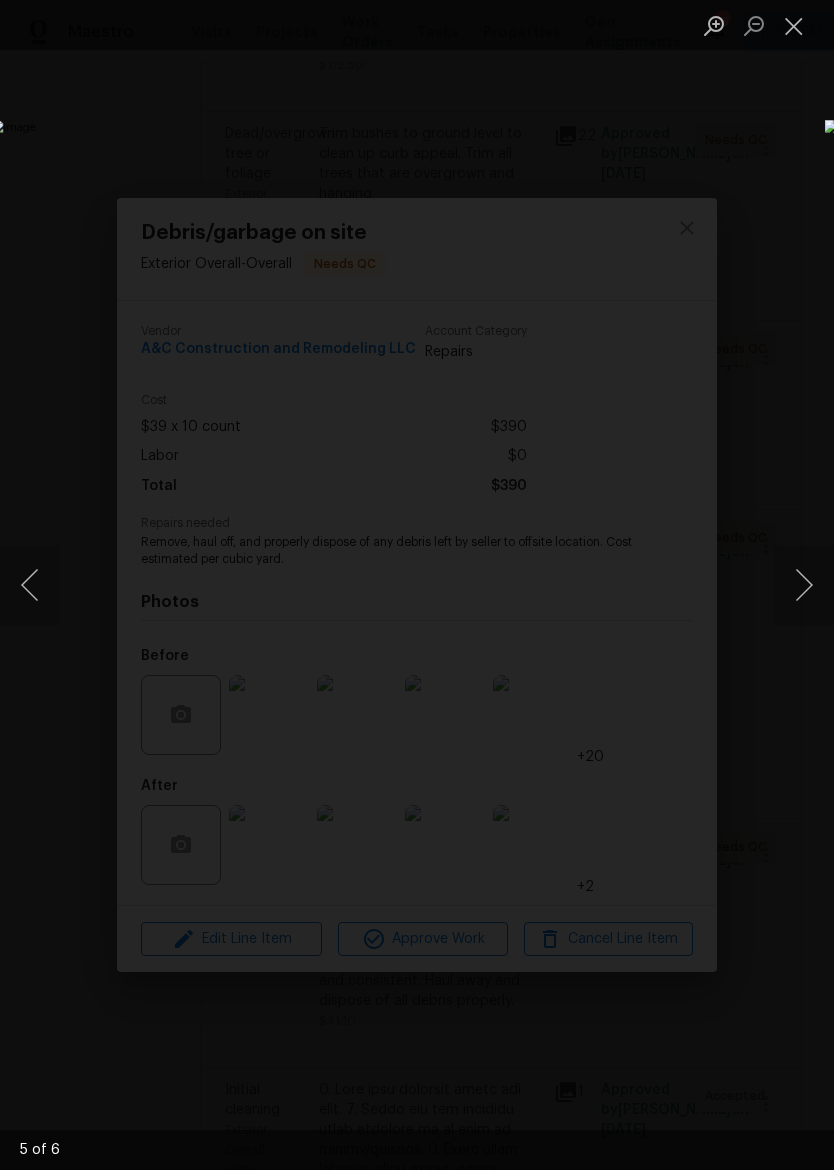 click at bounding box center [30, 585] 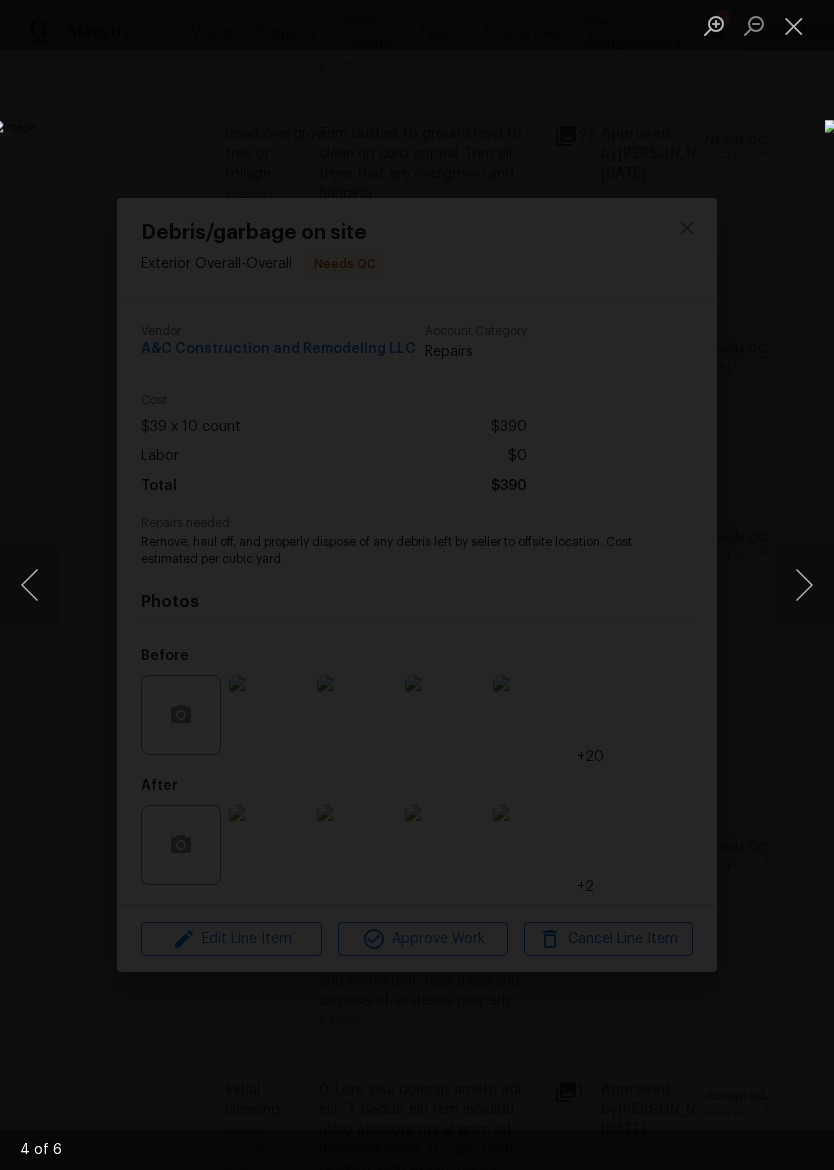click at bounding box center (804, 585) 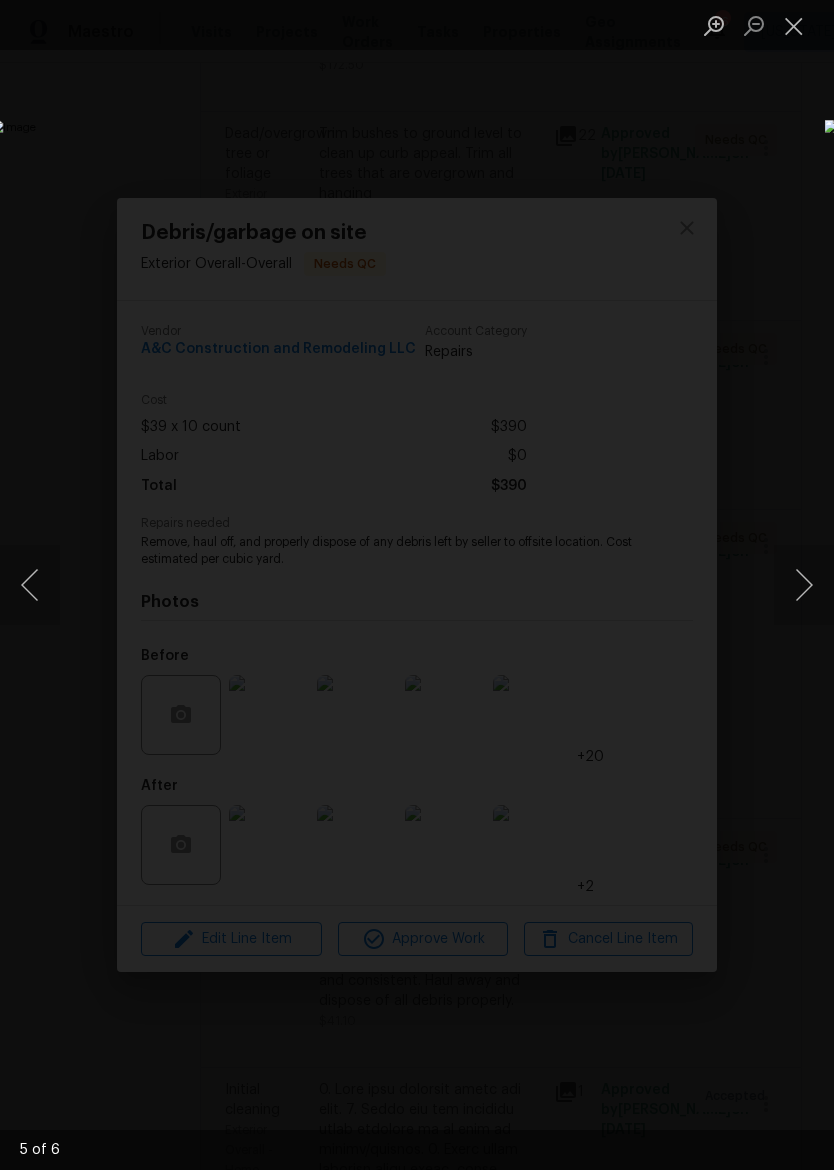 click at bounding box center (804, 585) 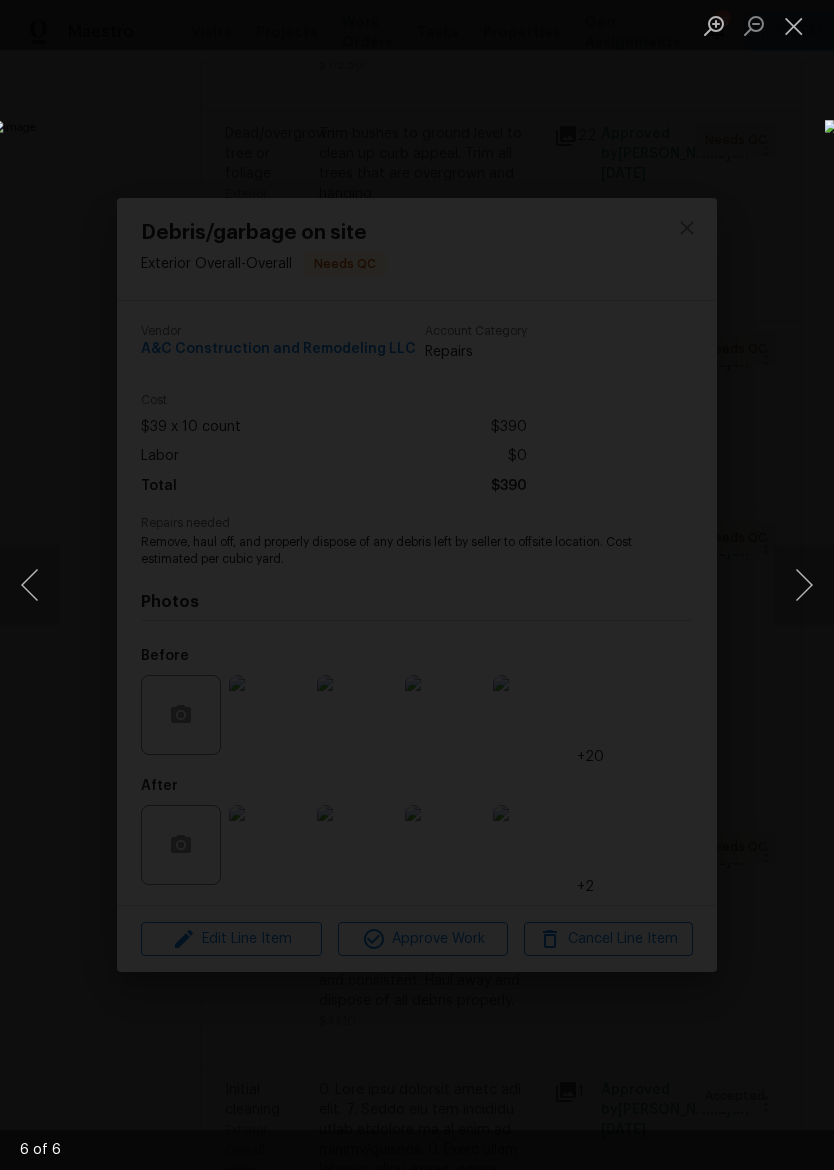 click at bounding box center [804, 585] 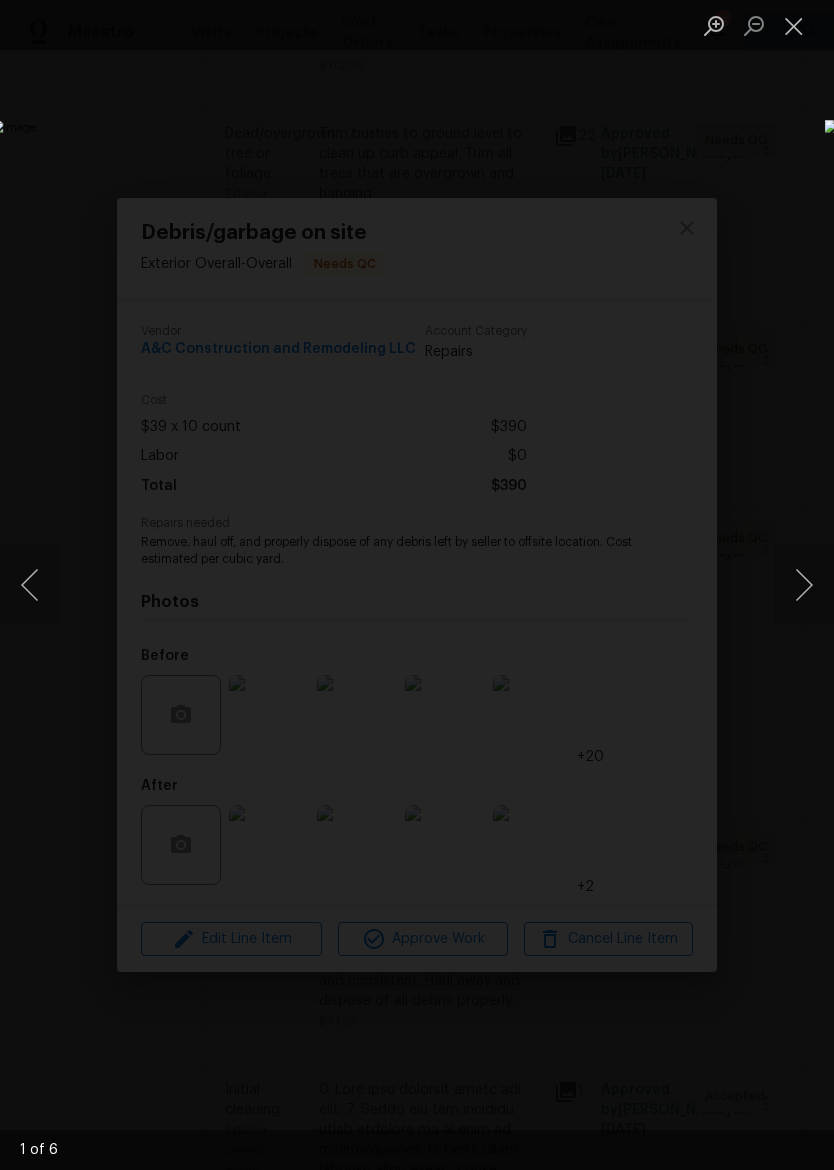click at bounding box center (804, 585) 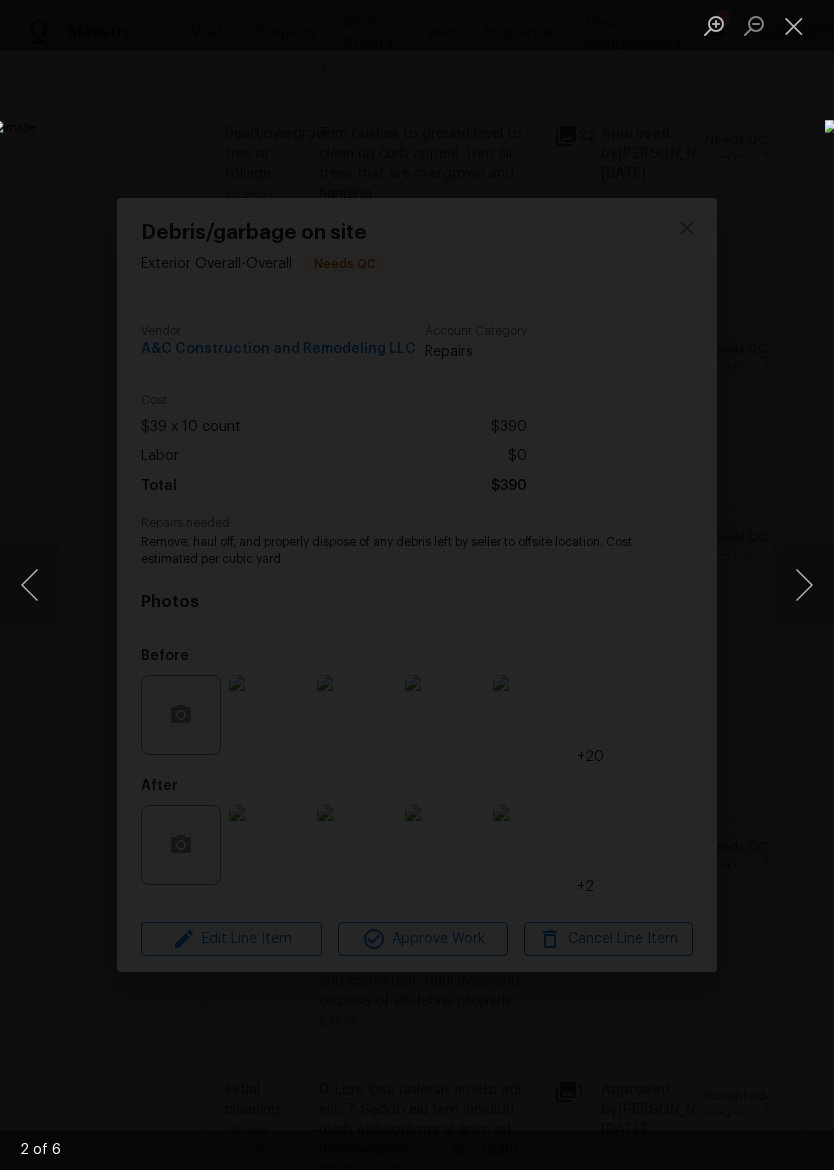 click at bounding box center [804, 585] 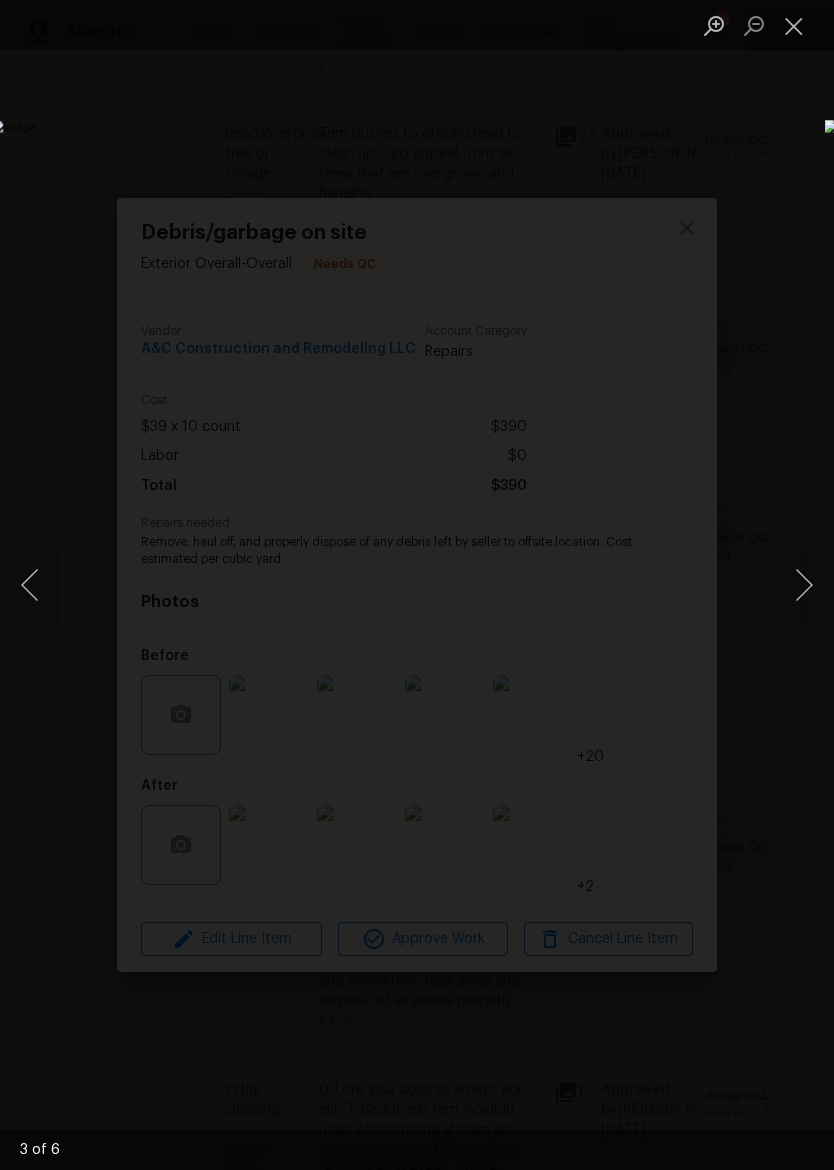 click at bounding box center [804, 585] 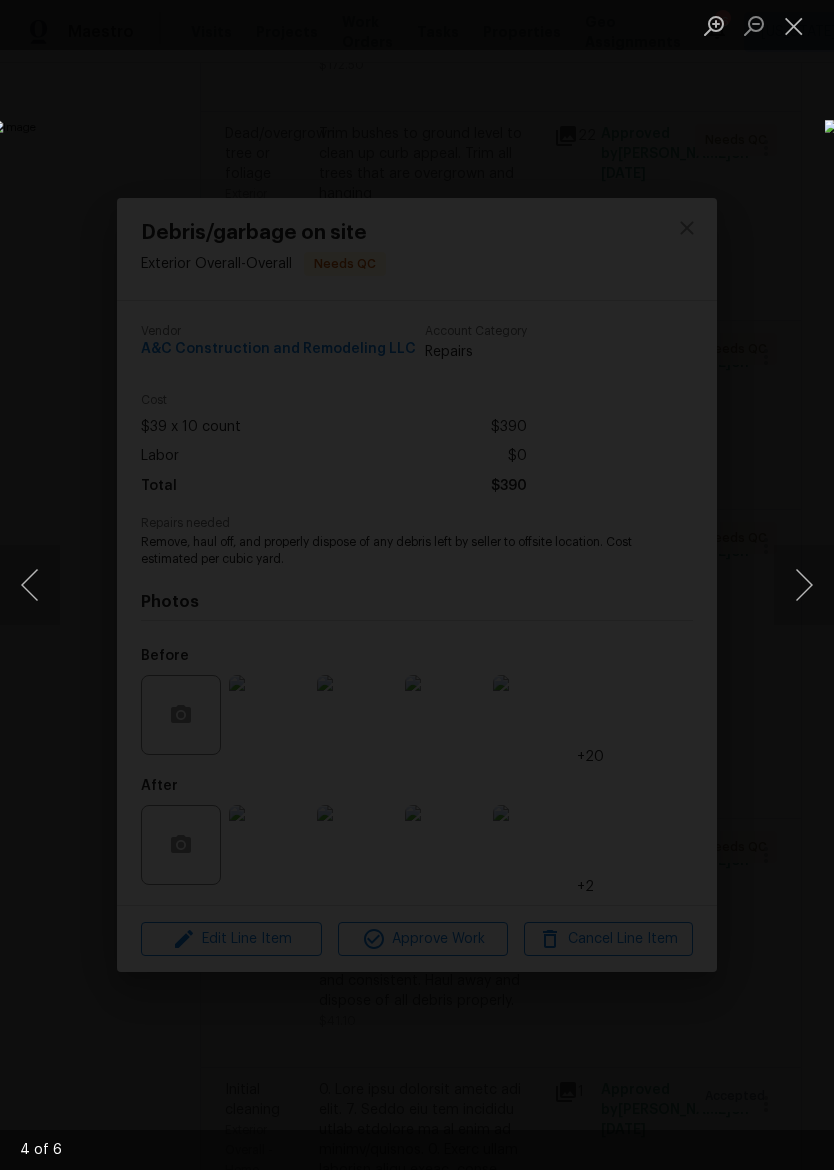 click at bounding box center [804, 585] 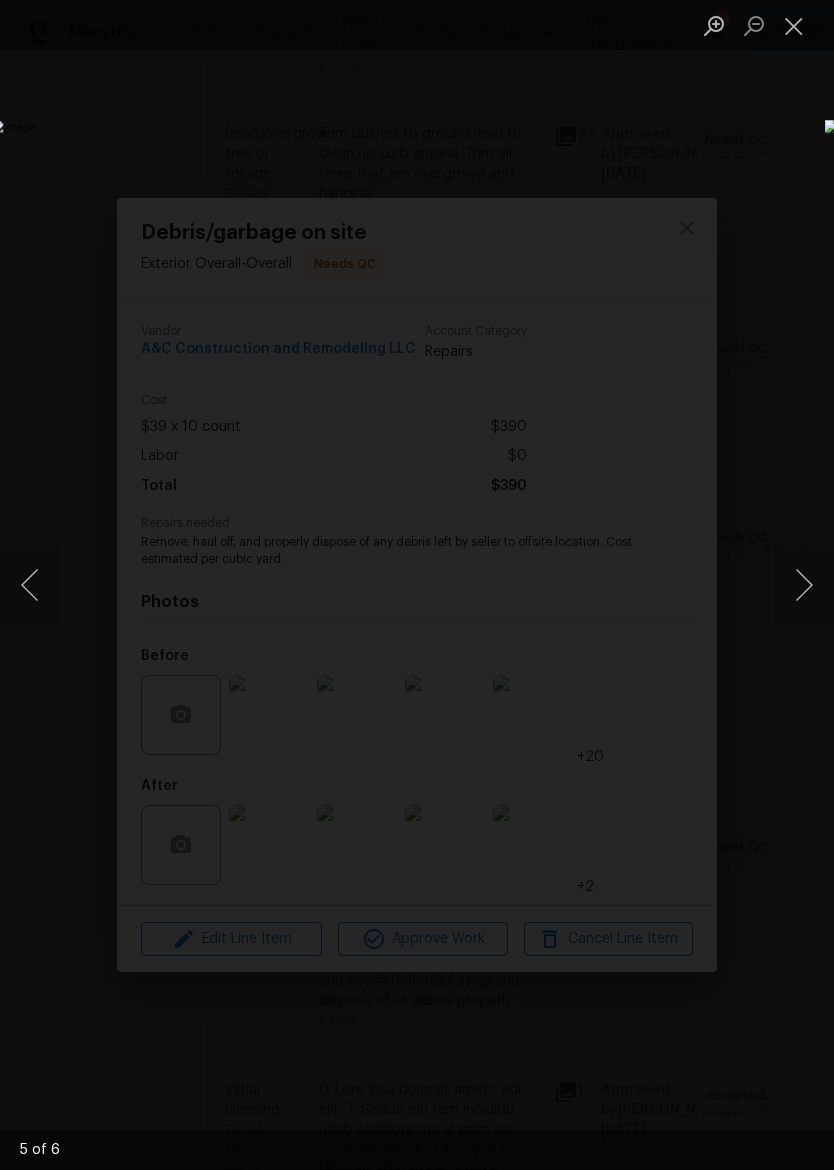 click at bounding box center [794, 25] 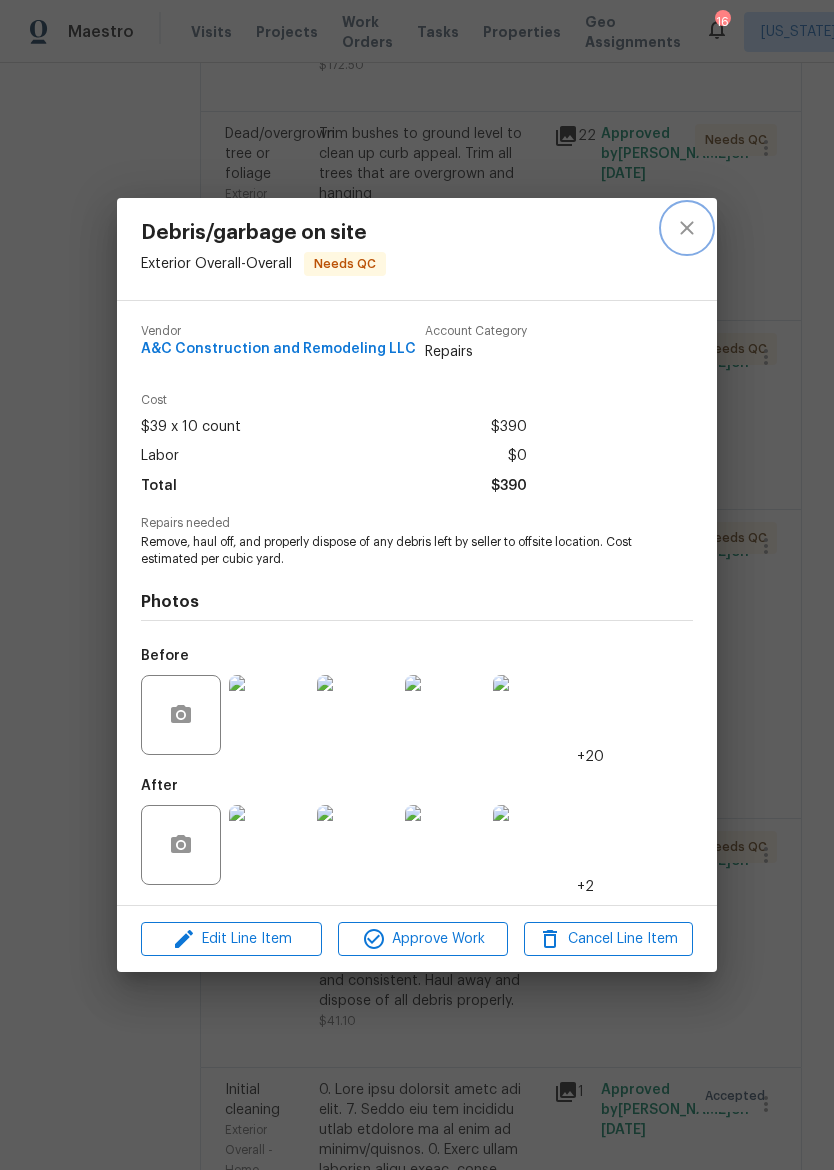 click 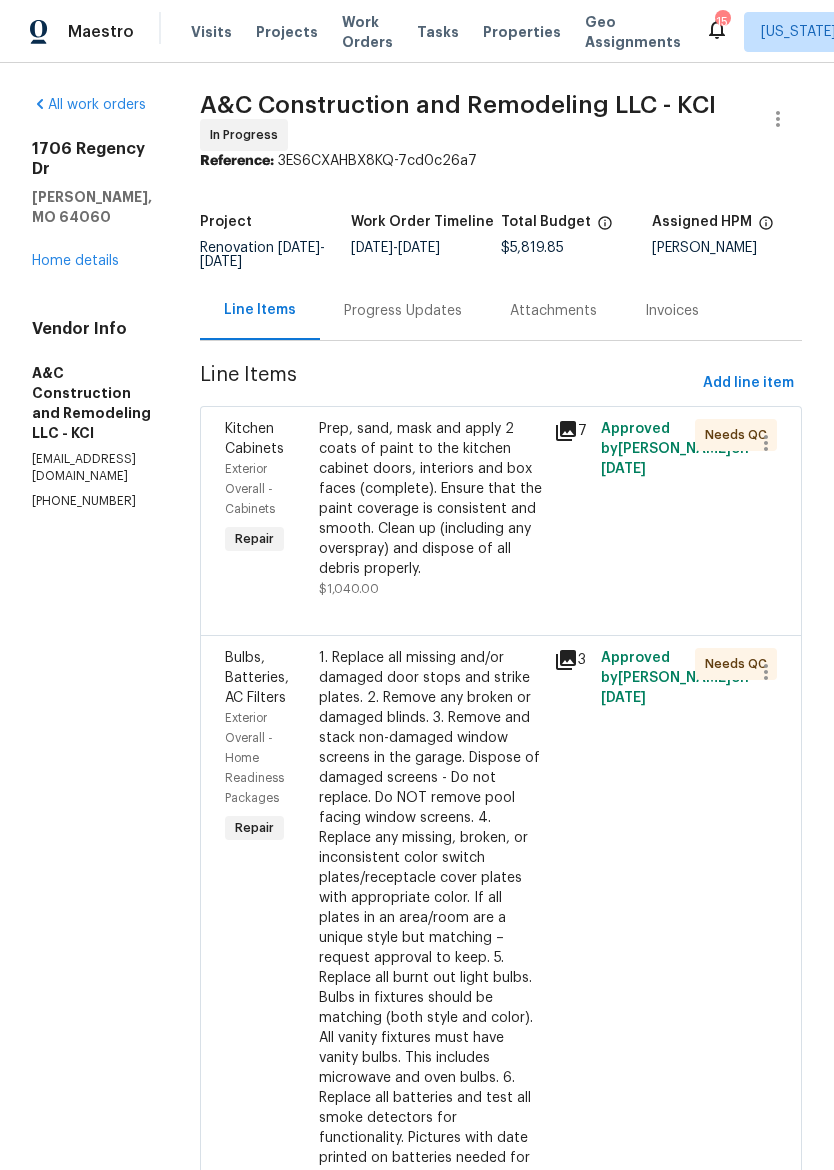 scroll, scrollTop: 0, scrollLeft: 0, axis: both 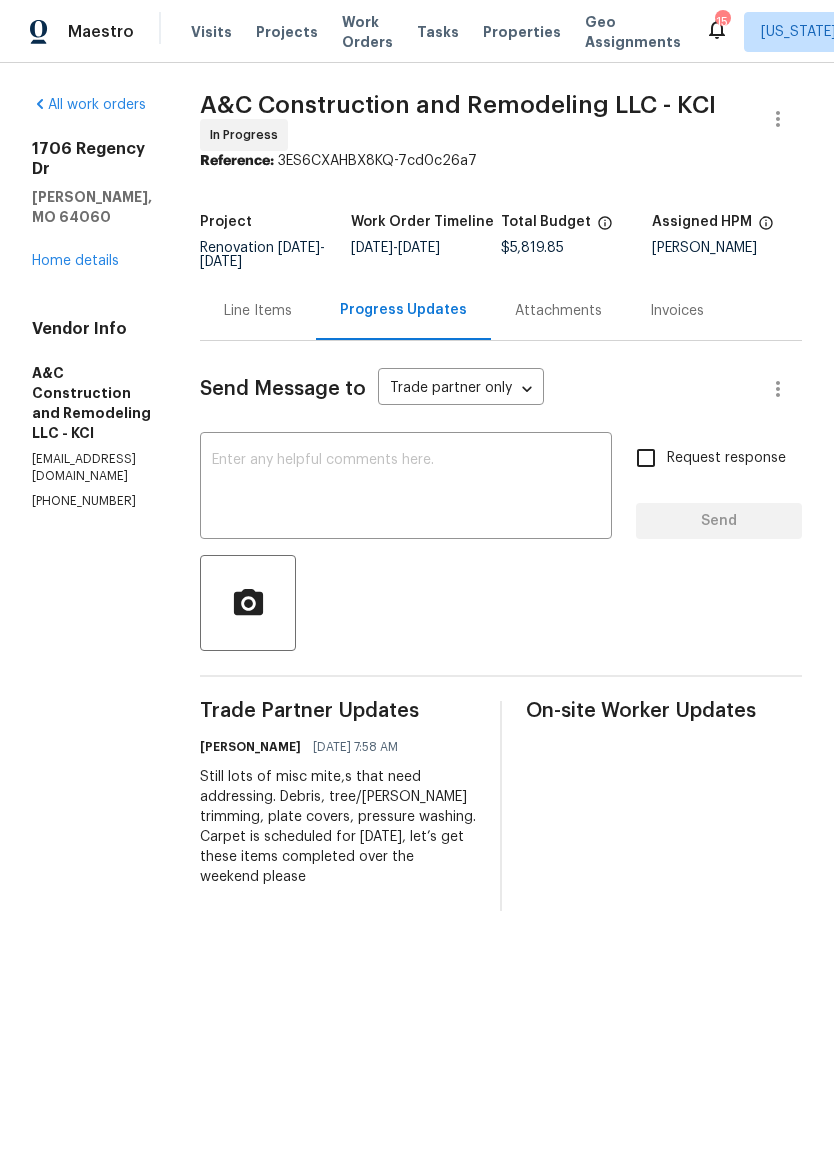 click on "All work orders 1706 Regency Dr Kearney, MO 64060 Home details Vendor Info A&C Construction and Remodeling LLC - KCI calsup.aandcremodel@gmail.com (816) 668-2362" at bounding box center [92, 302] 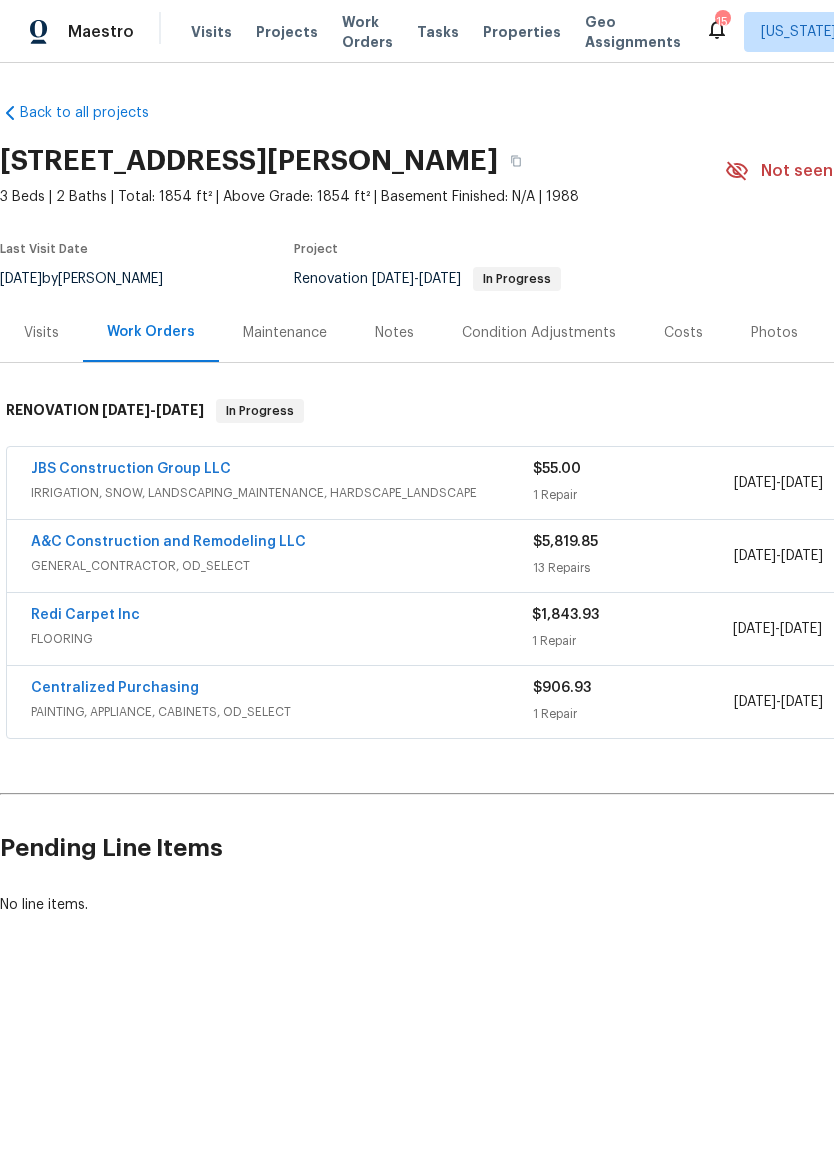 scroll, scrollTop: 0, scrollLeft: 0, axis: both 